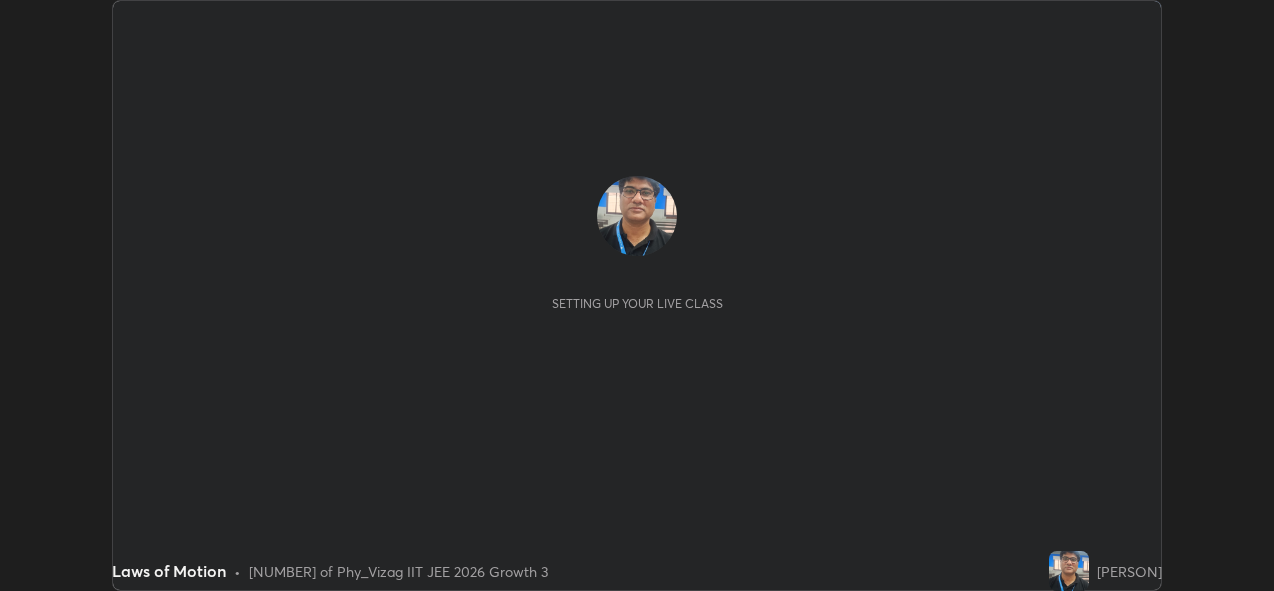 scroll, scrollTop: 0, scrollLeft: 0, axis: both 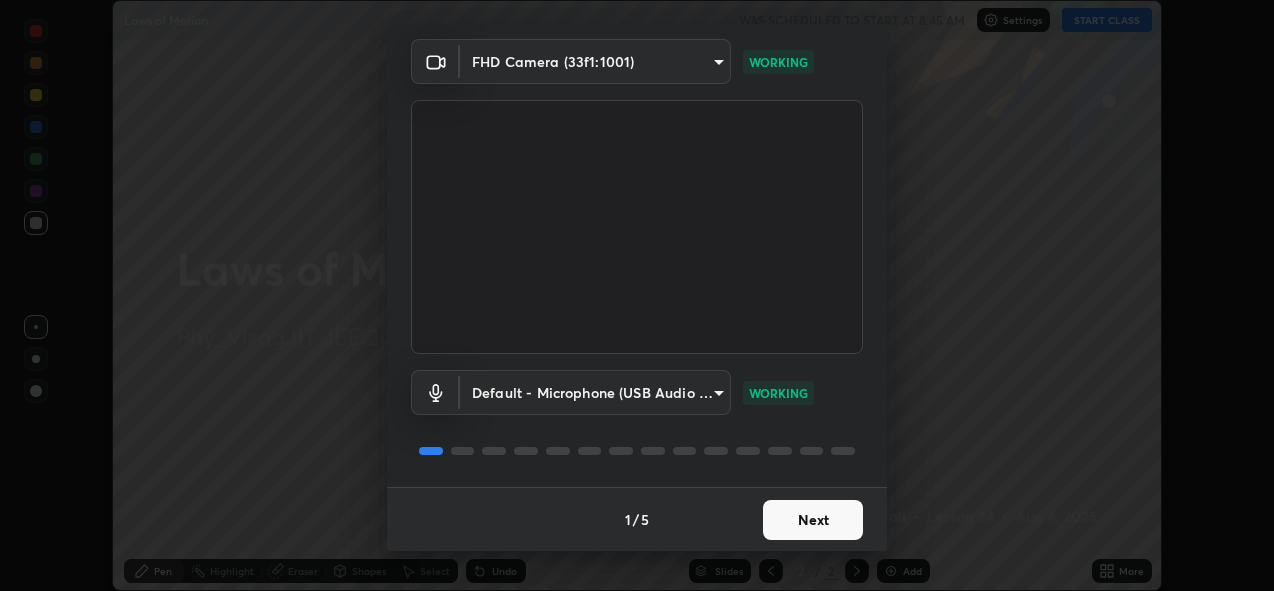 click on "Next" at bounding box center [813, 520] 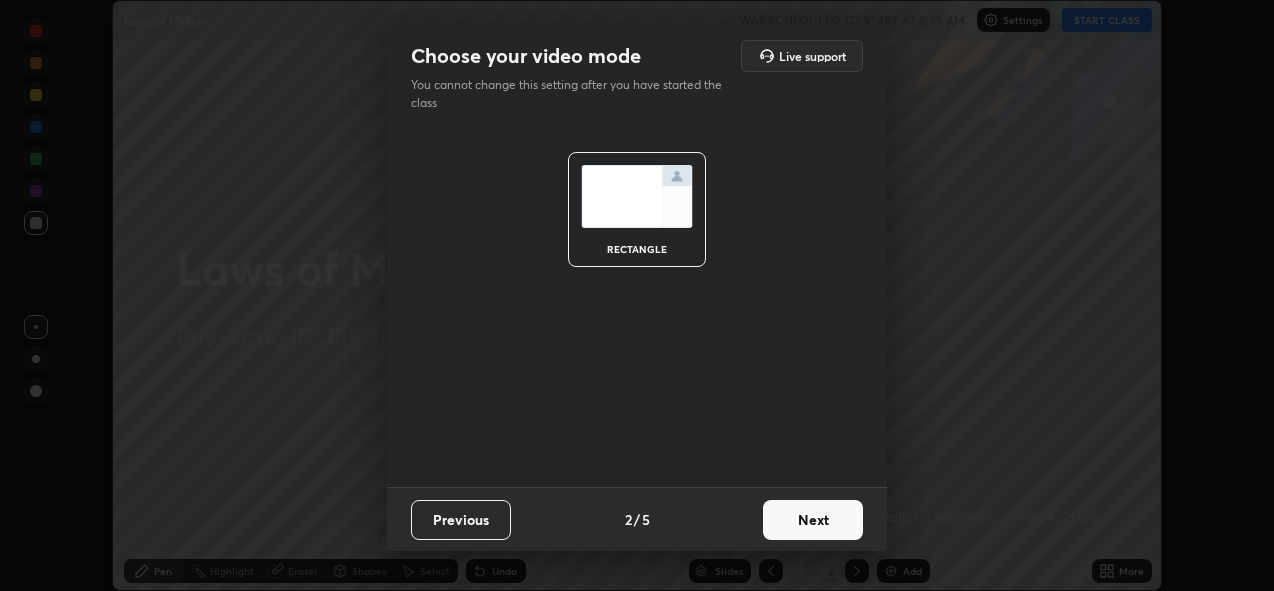 click on "Next" at bounding box center (813, 520) 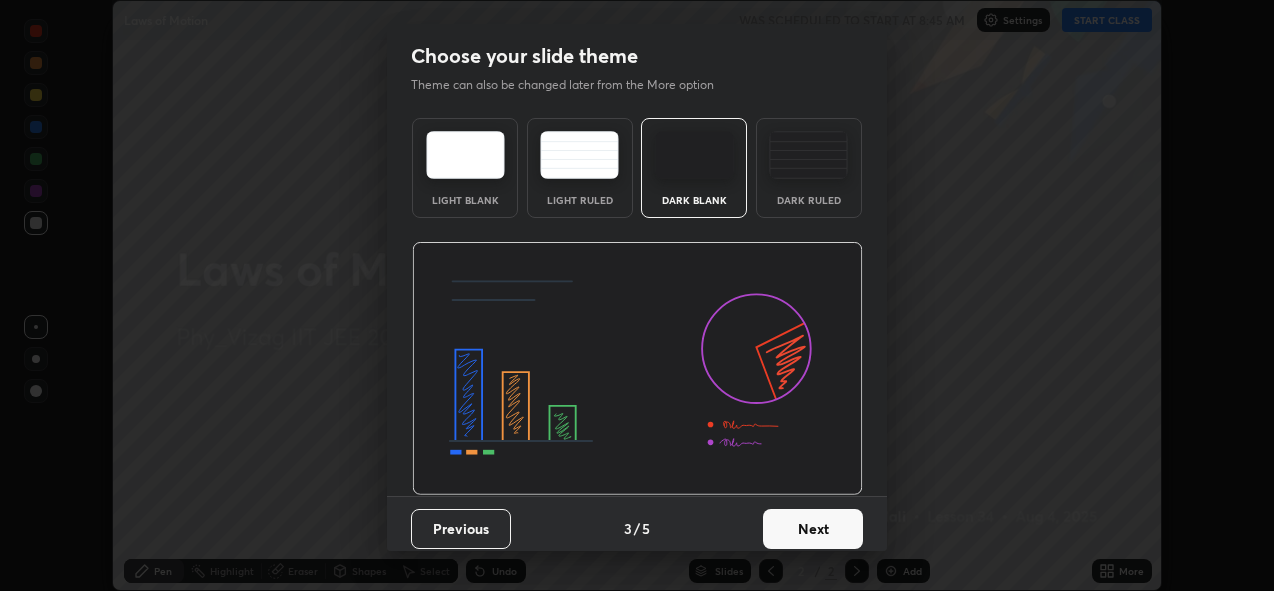 click on "Next" at bounding box center (813, 529) 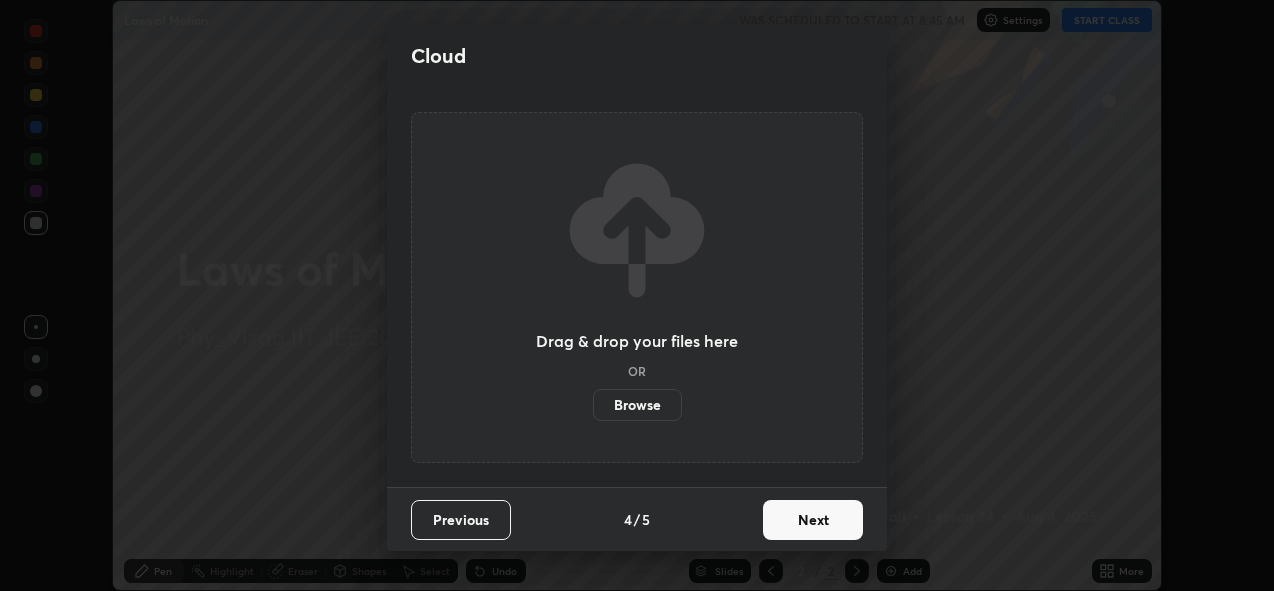 click on "Next" at bounding box center (813, 520) 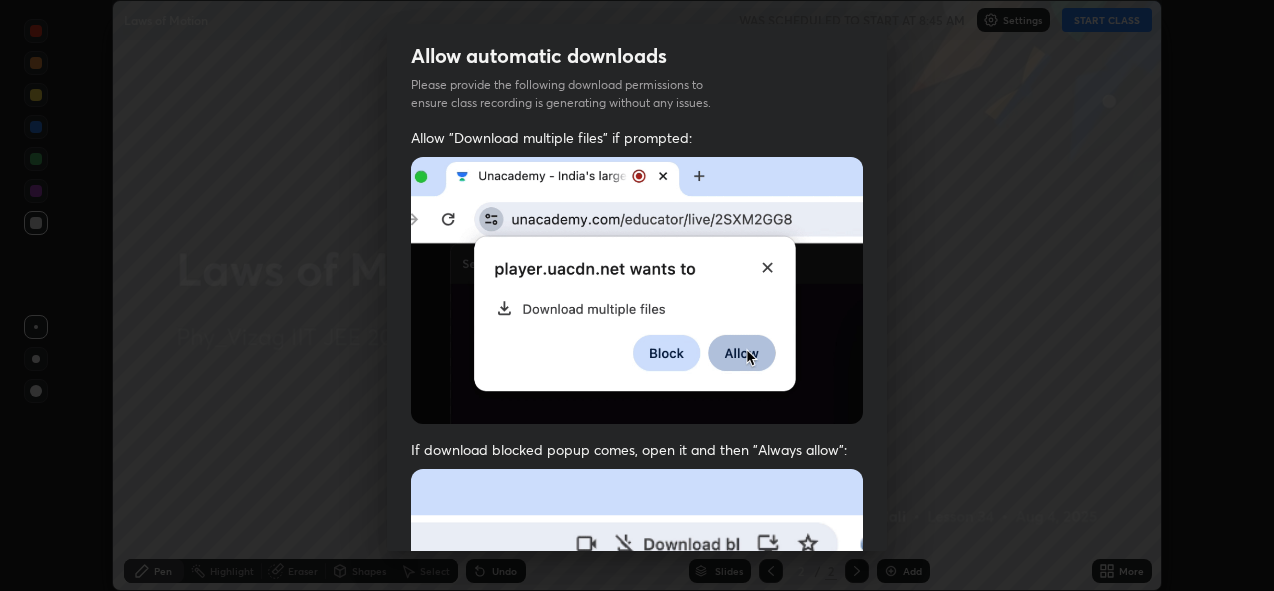click on "Allow "Download multiple files" if prompted: If download blocked popup comes, open it and then "Always allow": I agree that if I don't provide required permissions, class recording will not be generated" at bounding box center (637, 549) 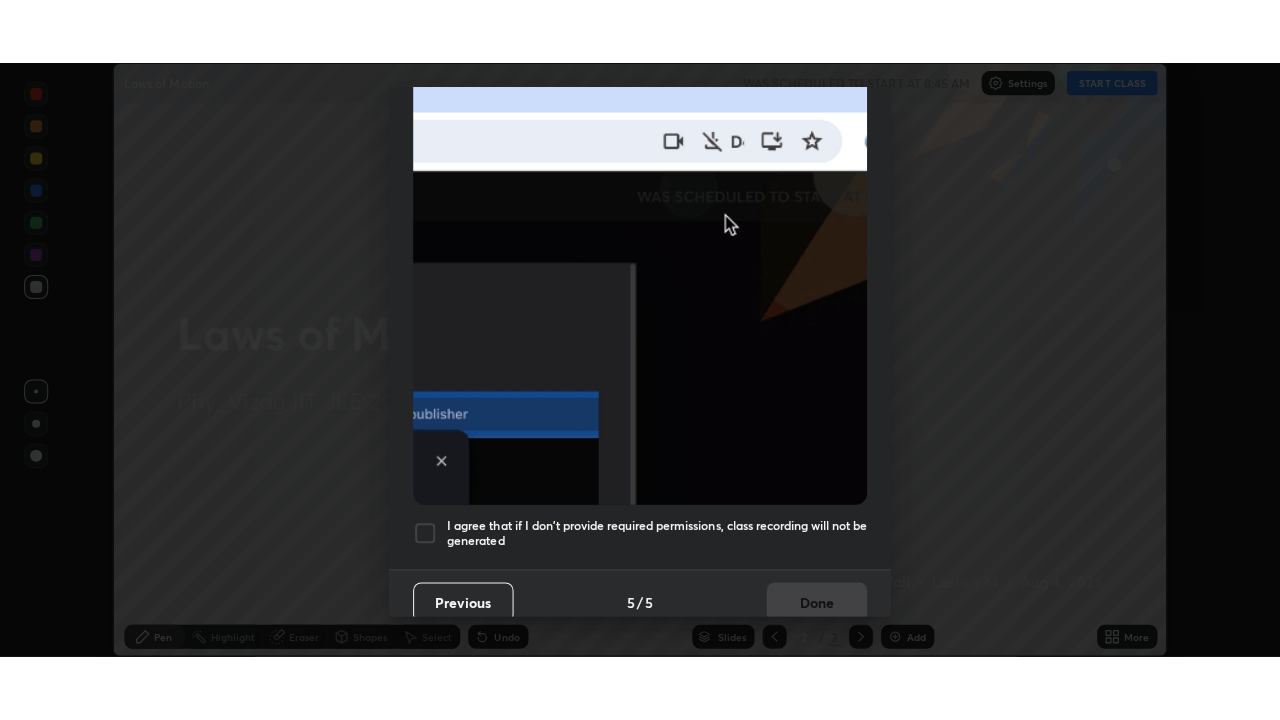 scroll, scrollTop: 473, scrollLeft: 0, axis: vertical 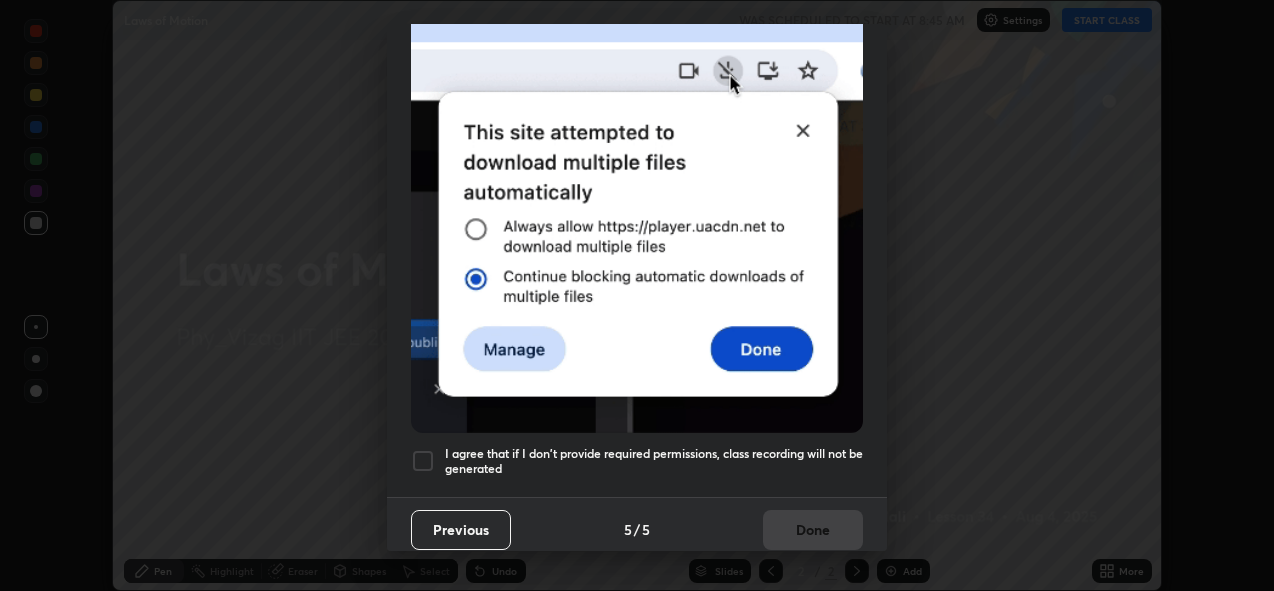 click at bounding box center [423, 461] 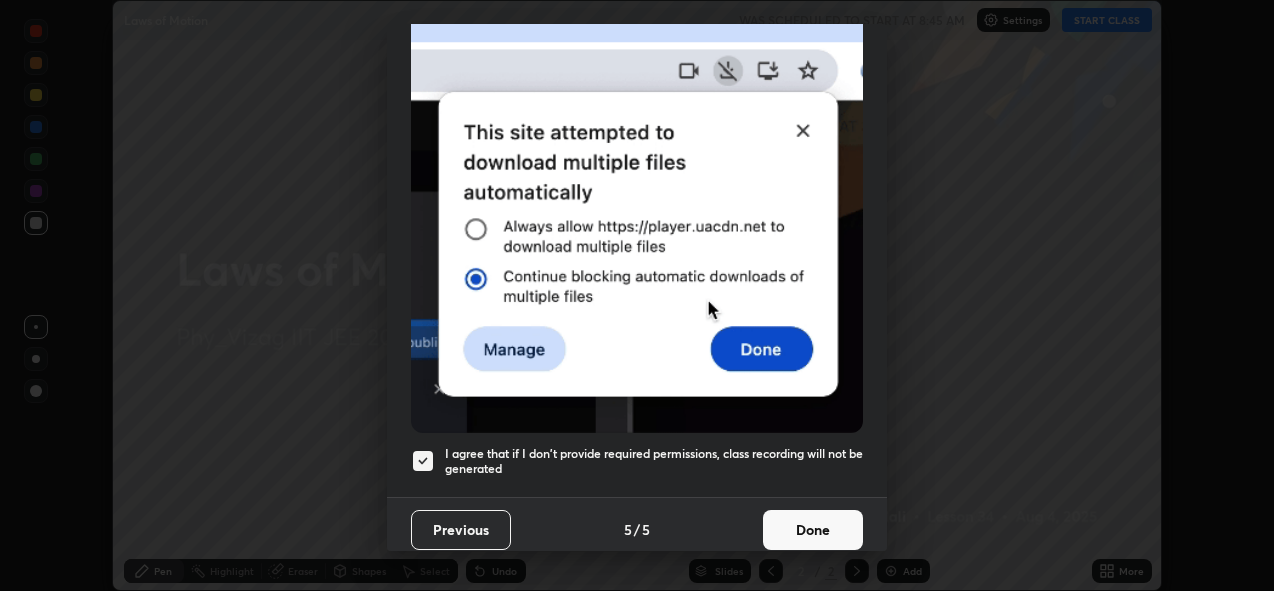 click on "Done" at bounding box center [813, 530] 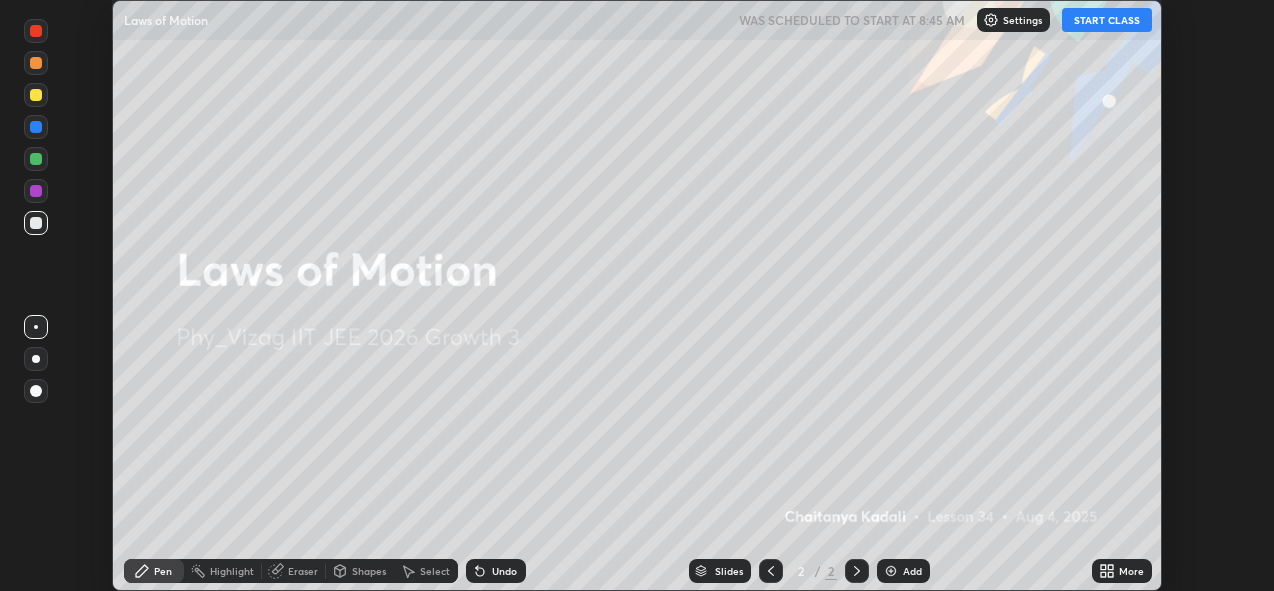click on "Add" at bounding box center (912, 571) 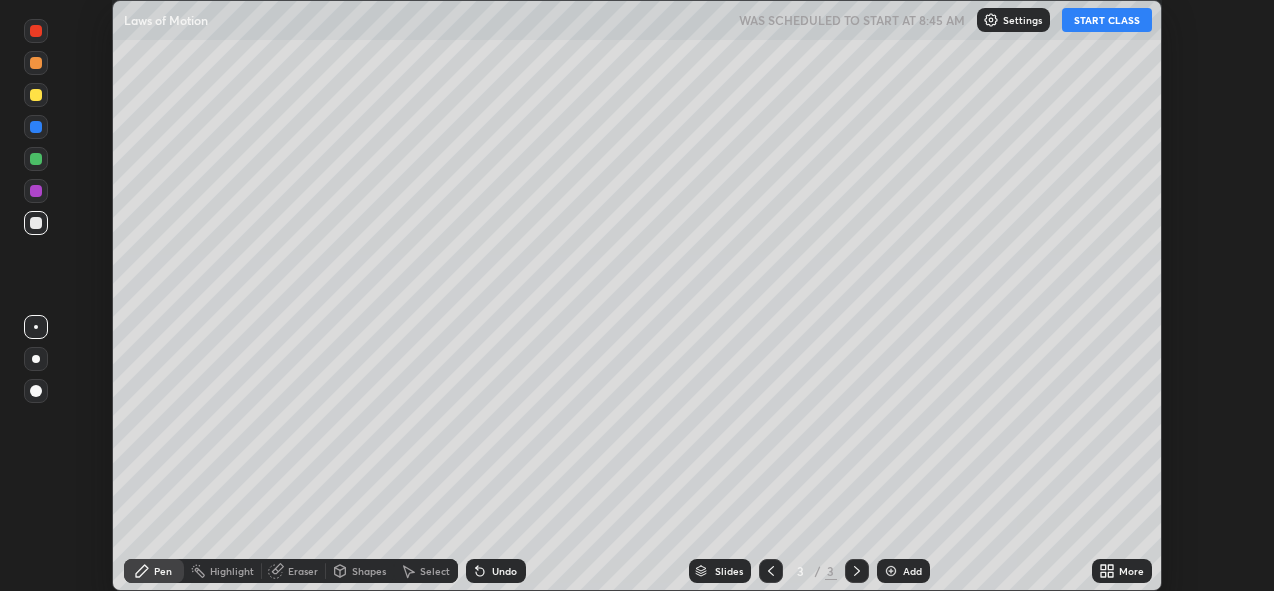 click on "START CLASS" at bounding box center [1107, 20] 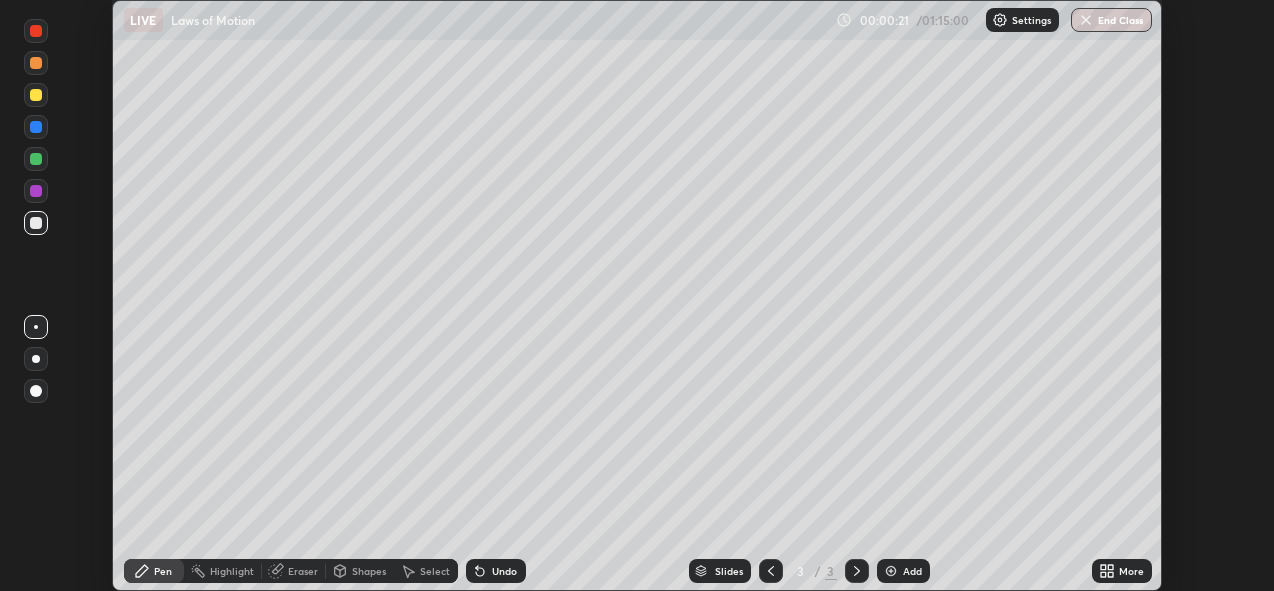 click at bounding box center [36, 63] 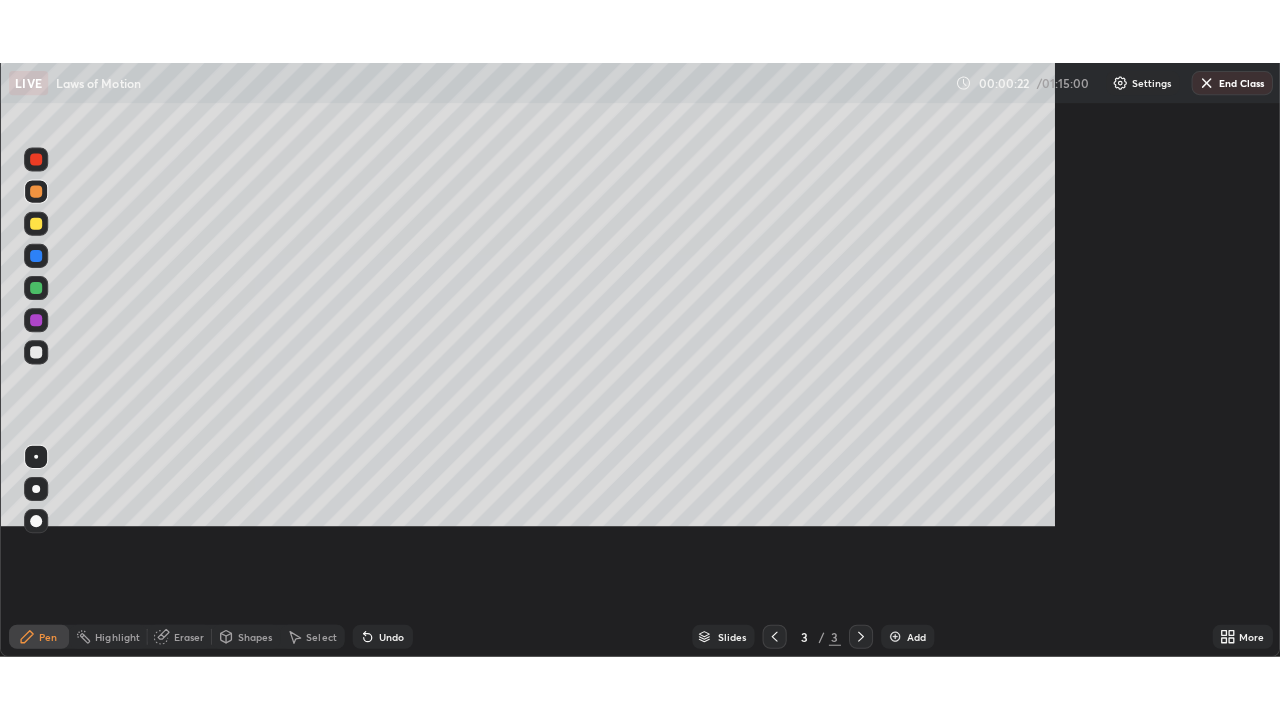 scroll, scrollTop: 99280, scrollLeft: 98720, axis: both 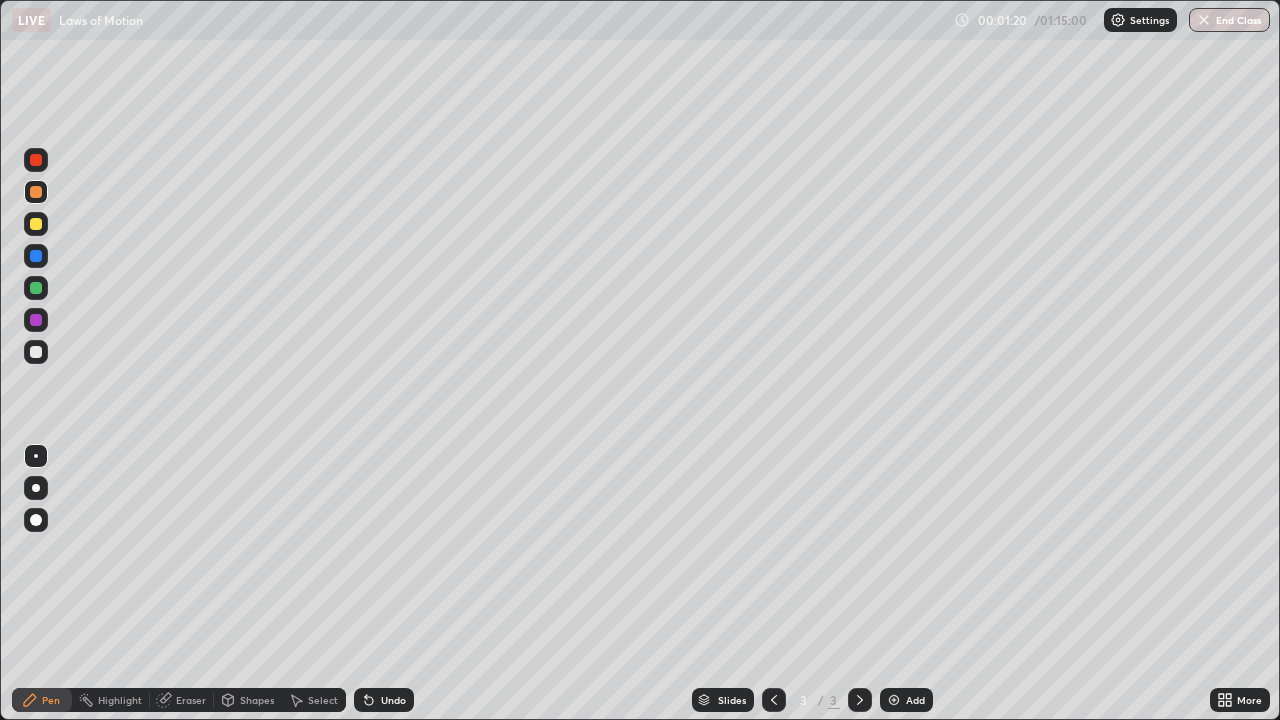 click at bounding box center (36, 520) 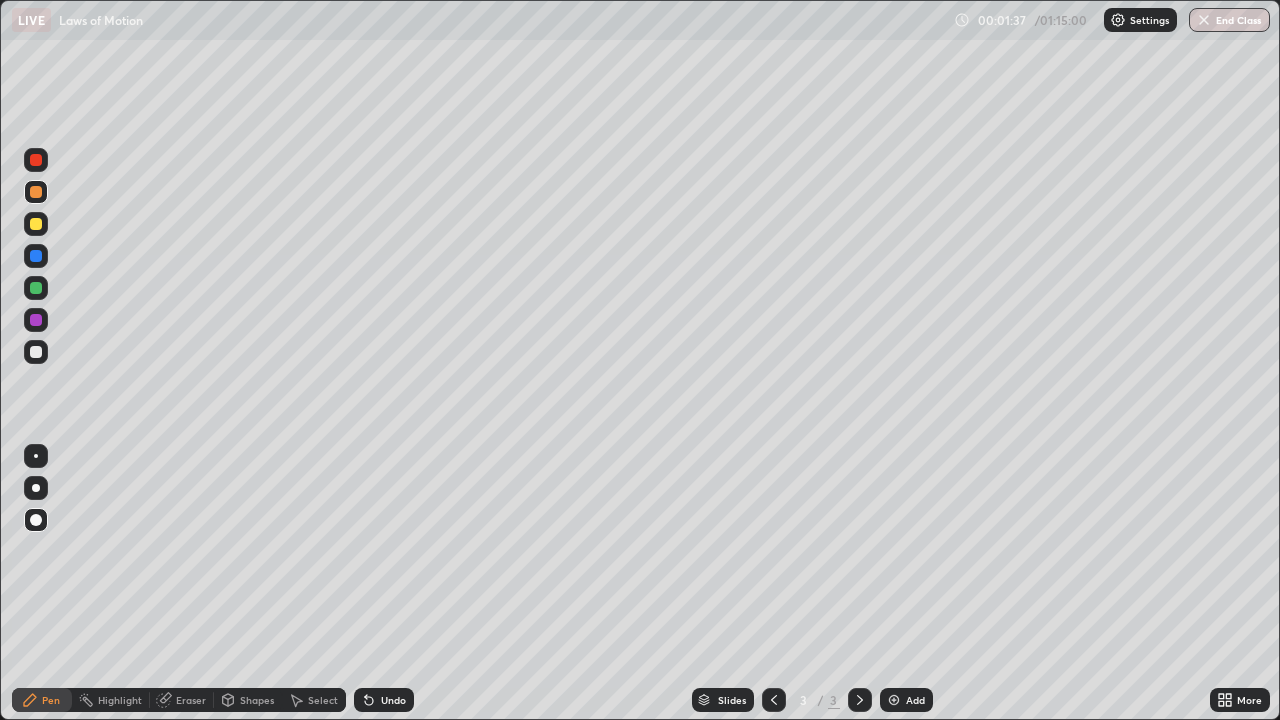 click at bounding box center [36, 352] 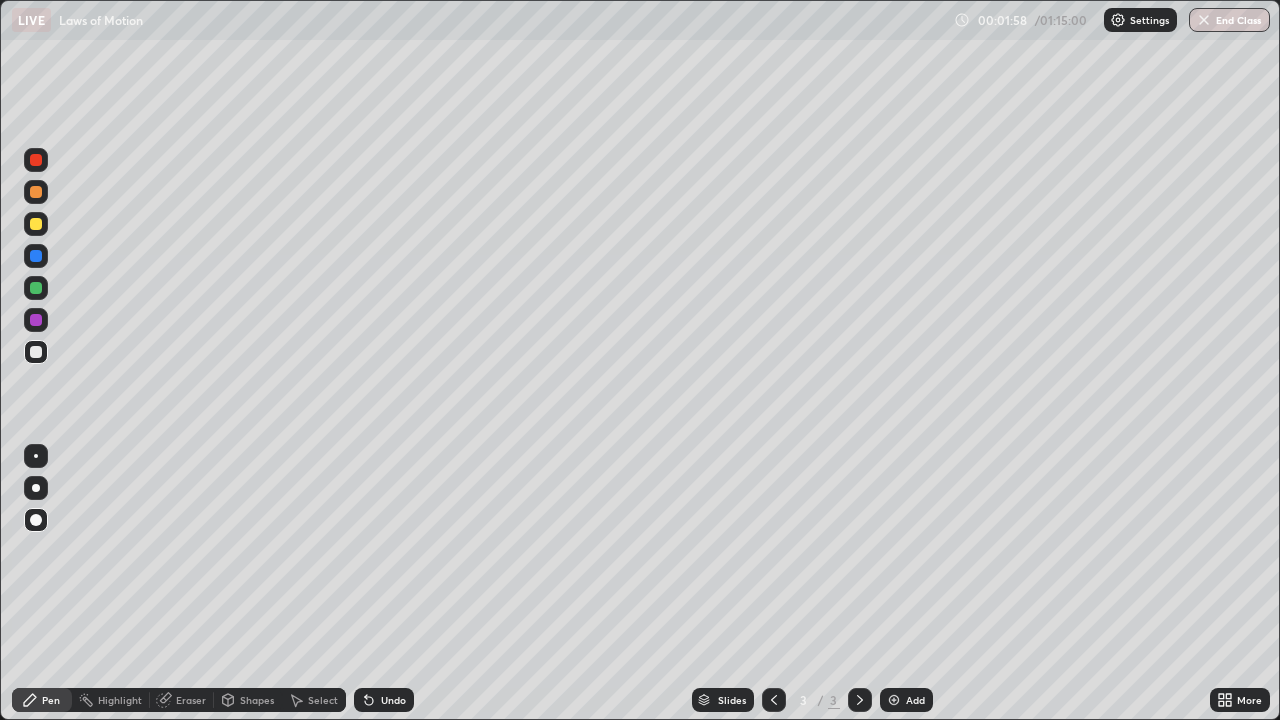 click on "Undo" at bounding box center (393, 700) 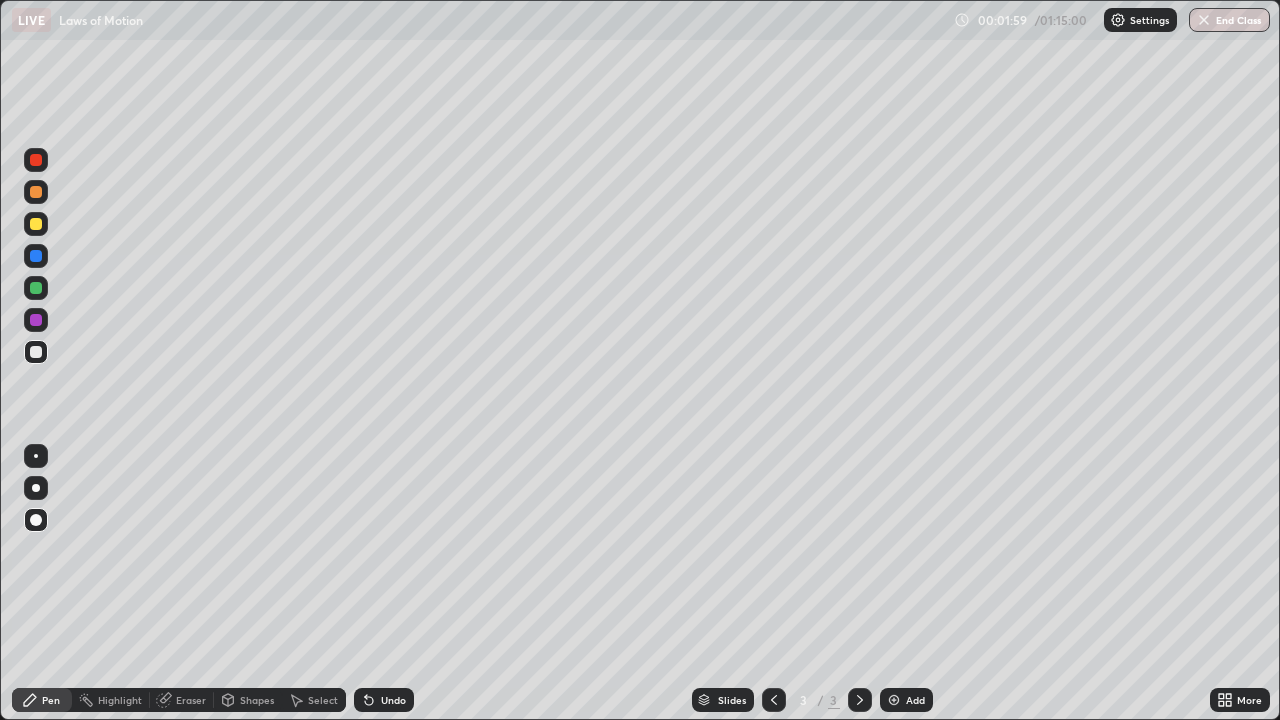 click on "Undo" at bounding box center [384, 700] 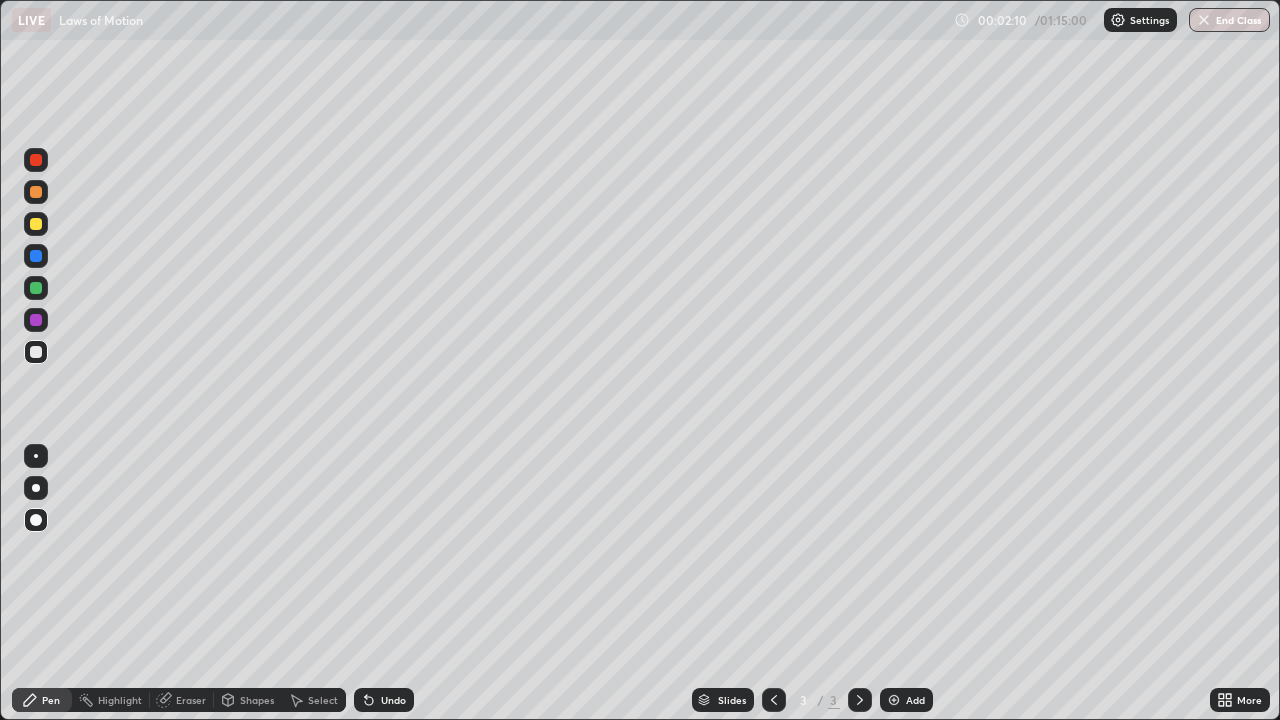 click on "Eraser" at bounding box center [191, 700] 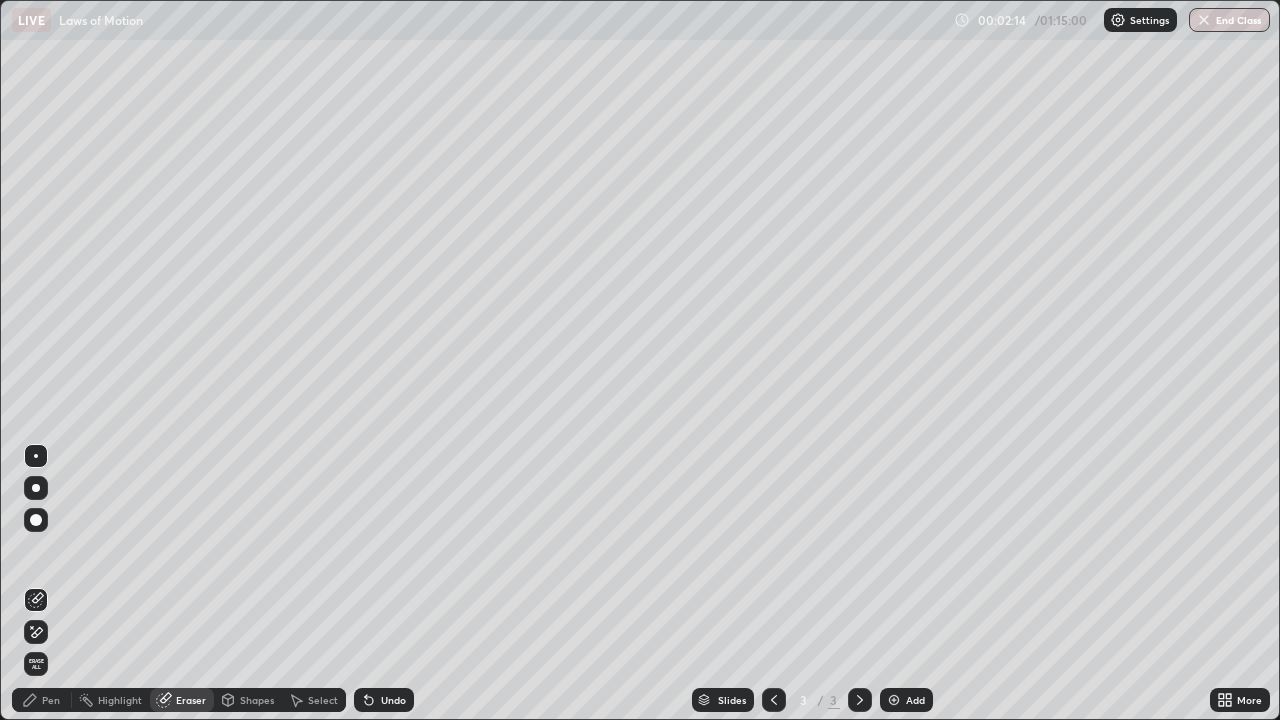 click on "Pen" at bounding box center [51, 700] 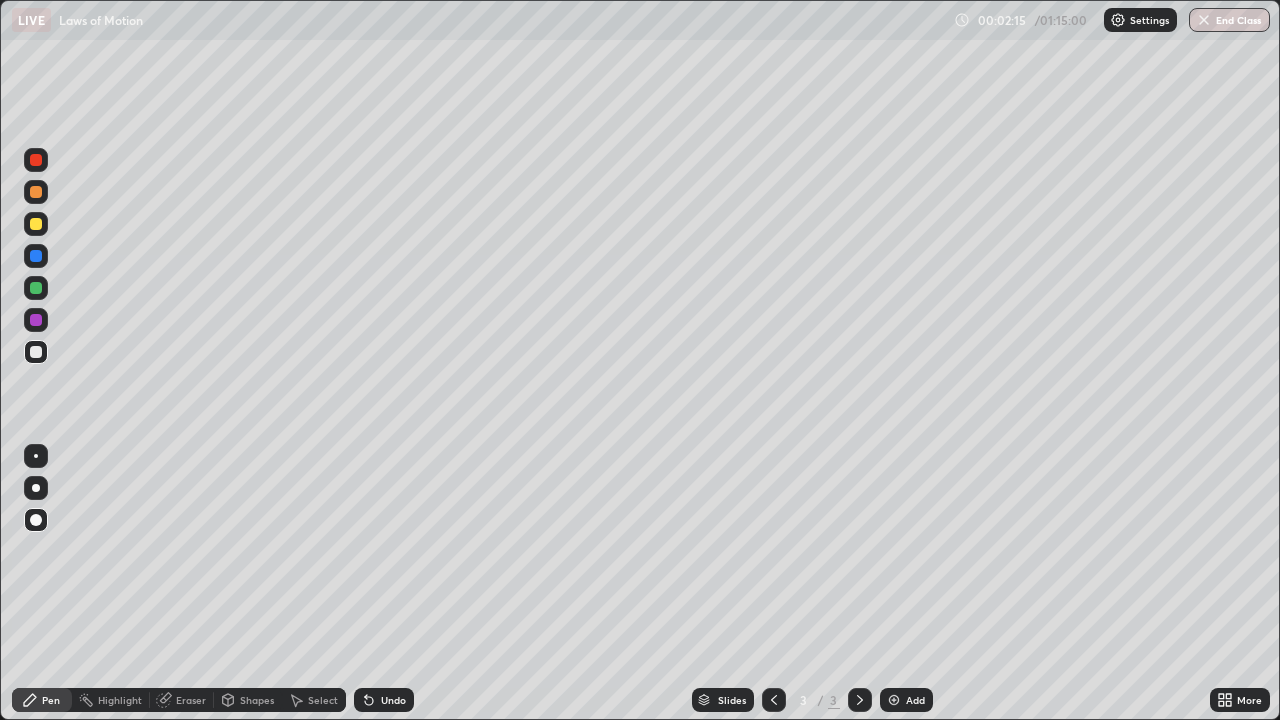click at bounding box center (36, 320) 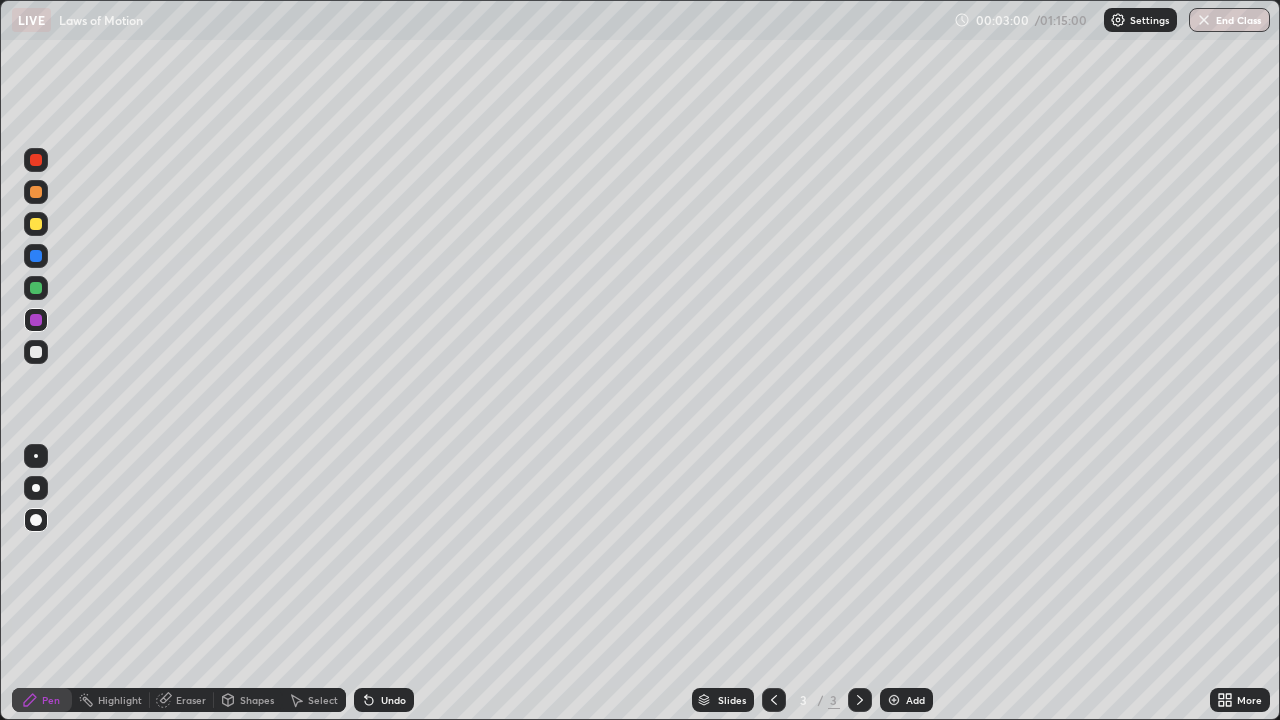 click at bounding box center [36, 224] 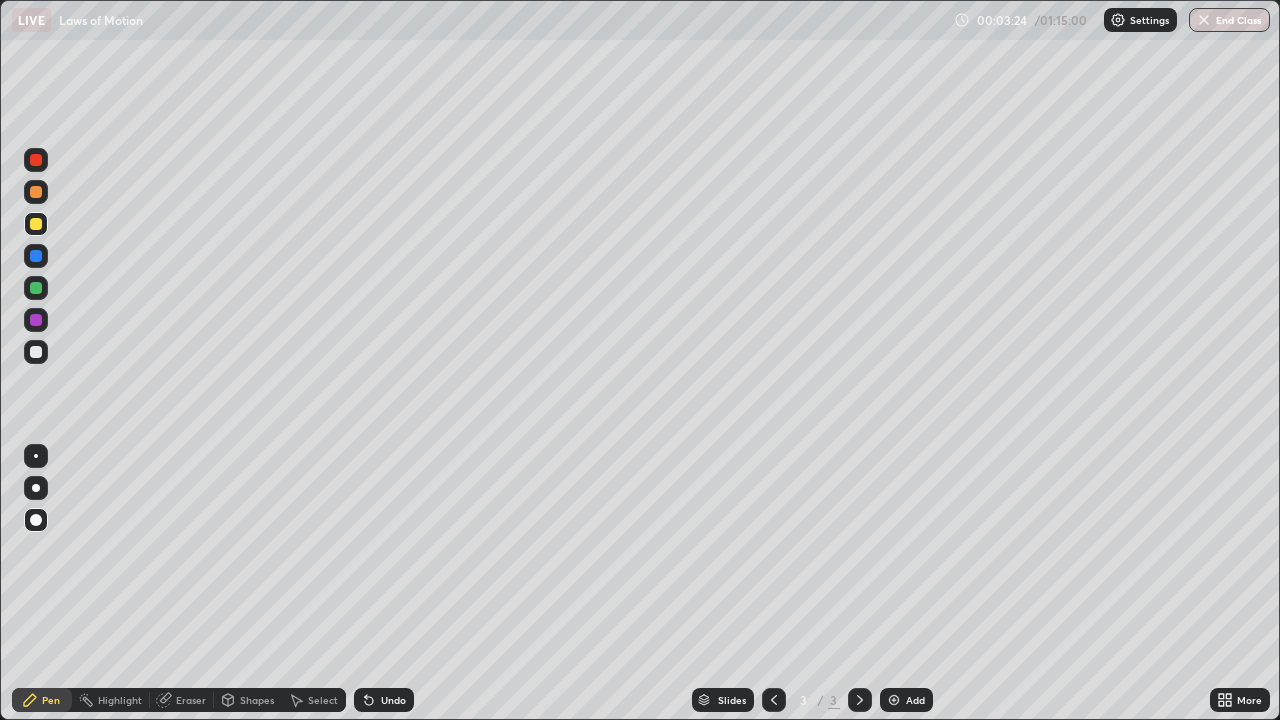 click at bounding box center (36, 256) 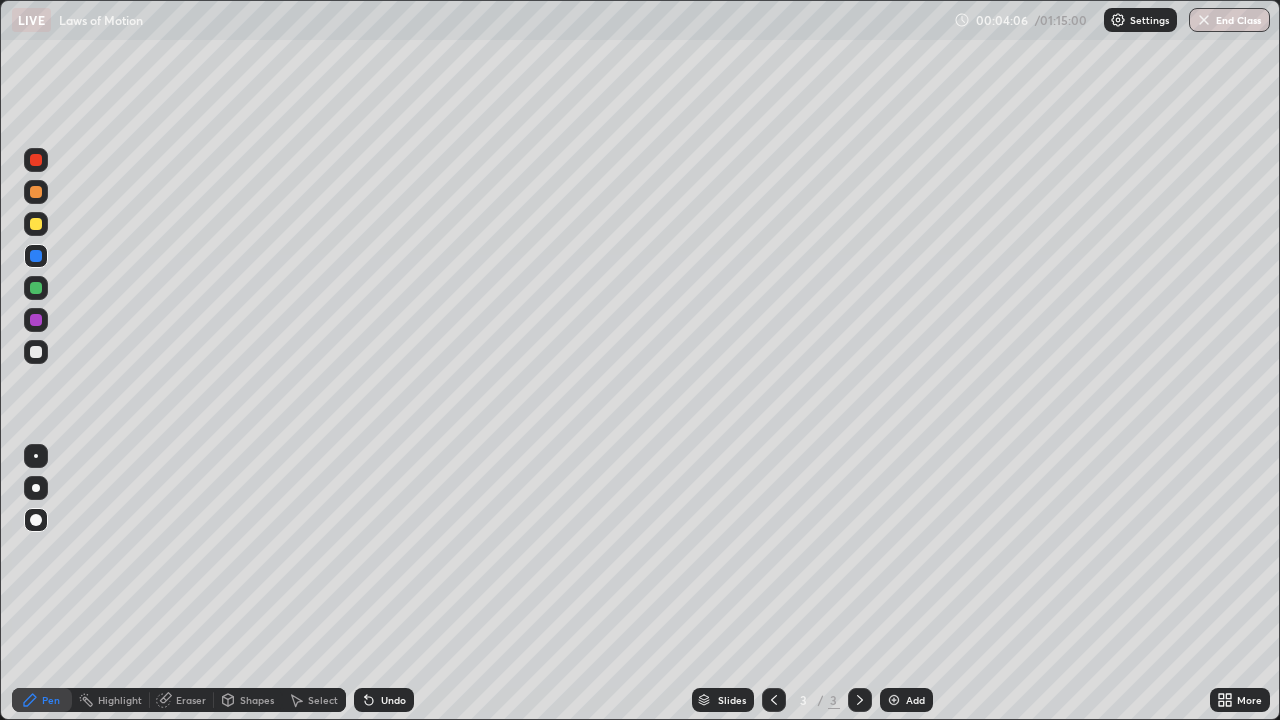 click at bounding box center [36, 352] 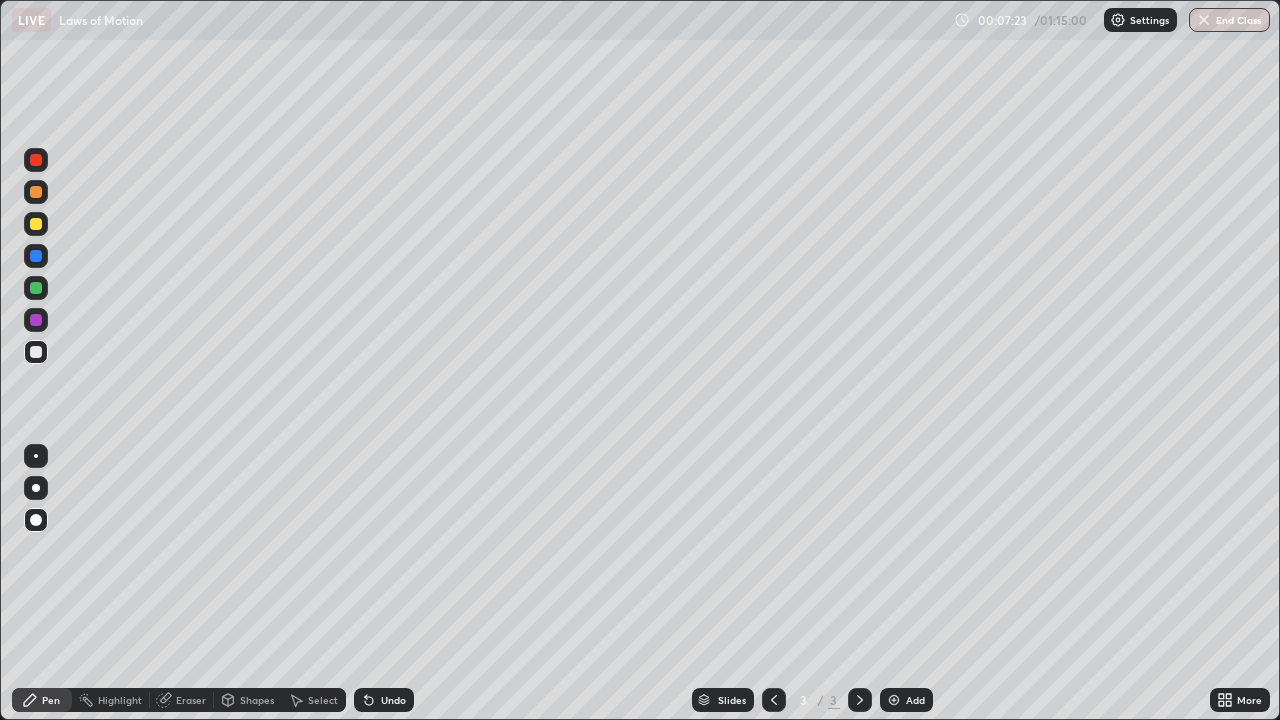 click at bounding box center (36, 520) 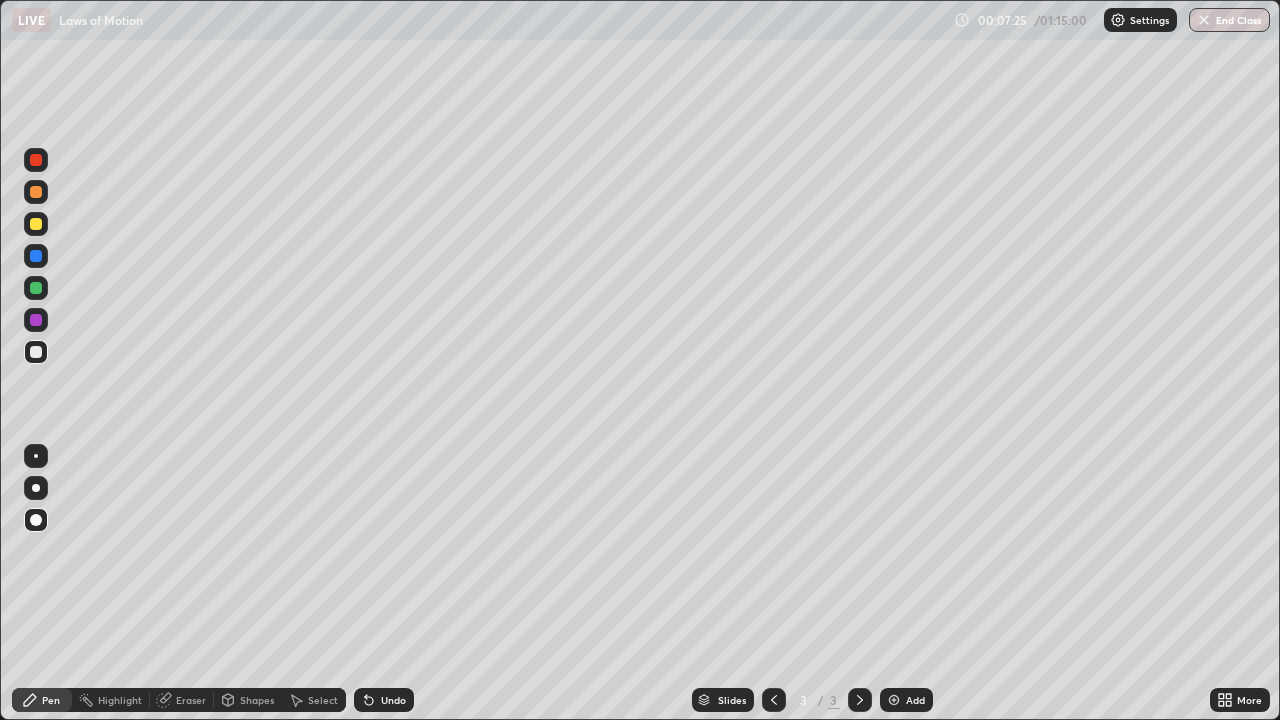 click on "Add" at bounding box center (915, 700) 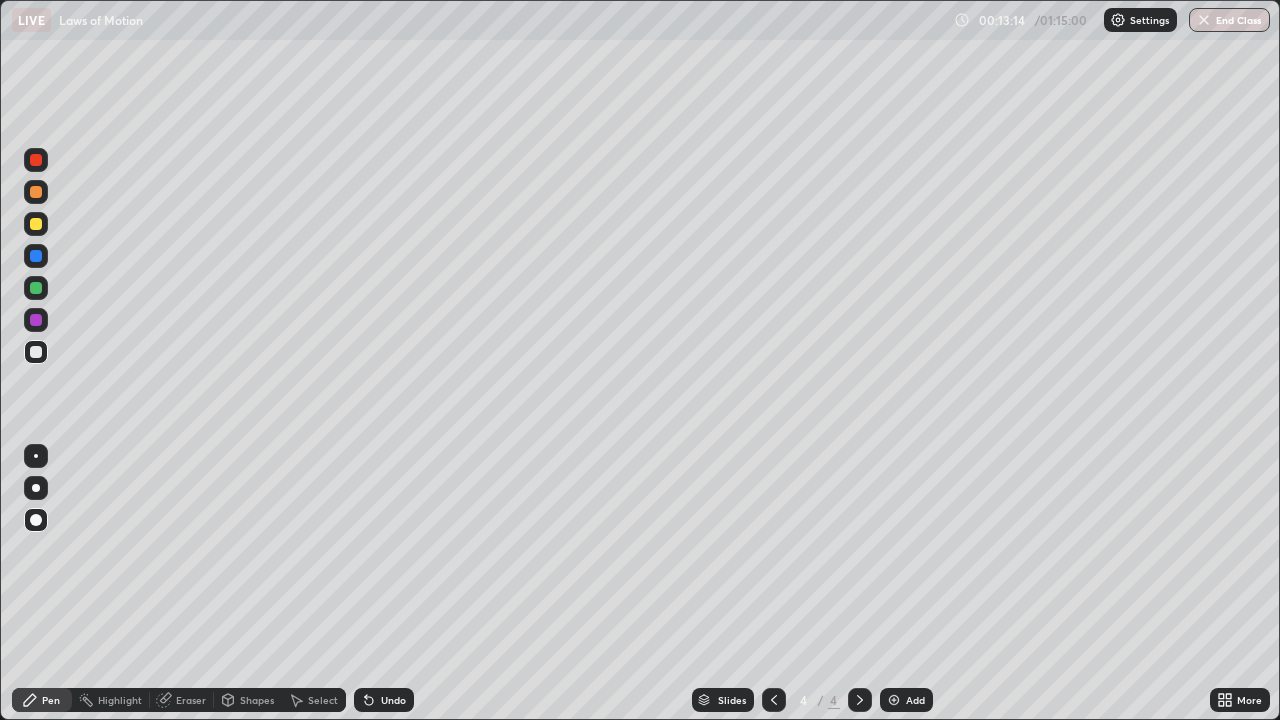 click on "Undo" at bounding box center (393, 700) 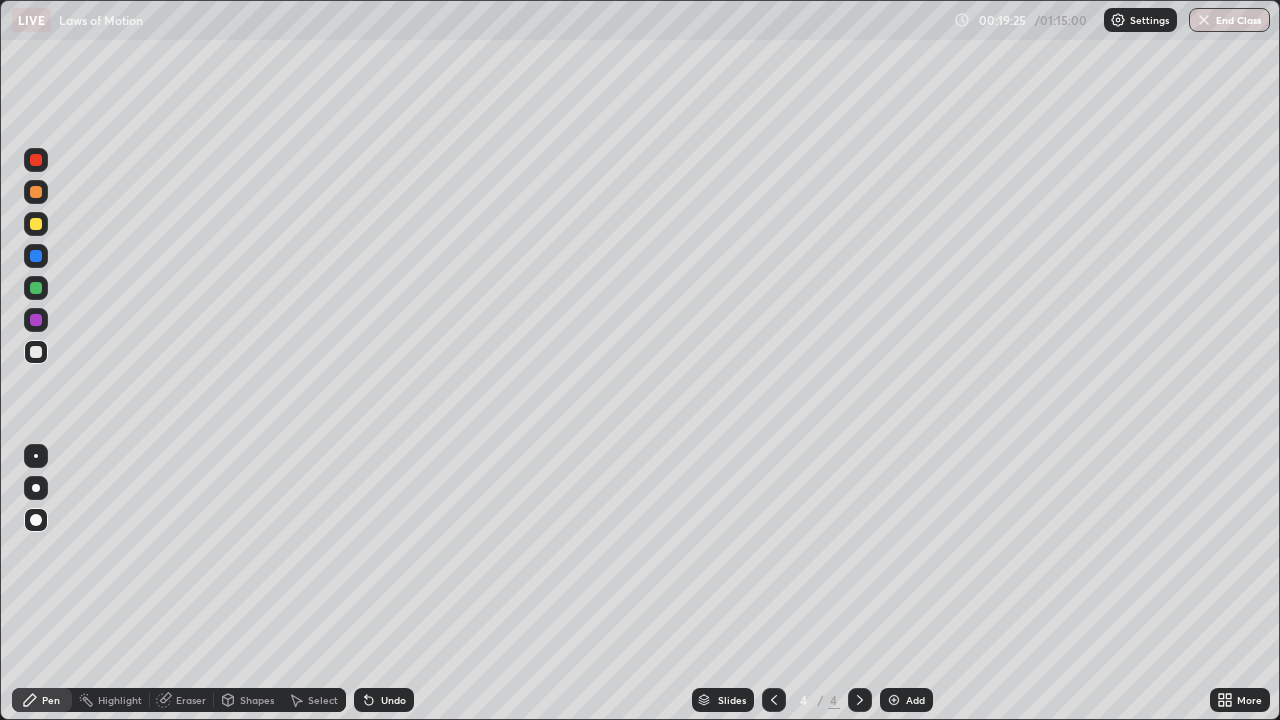click on "Eraser" at bounding box center [191, 700] 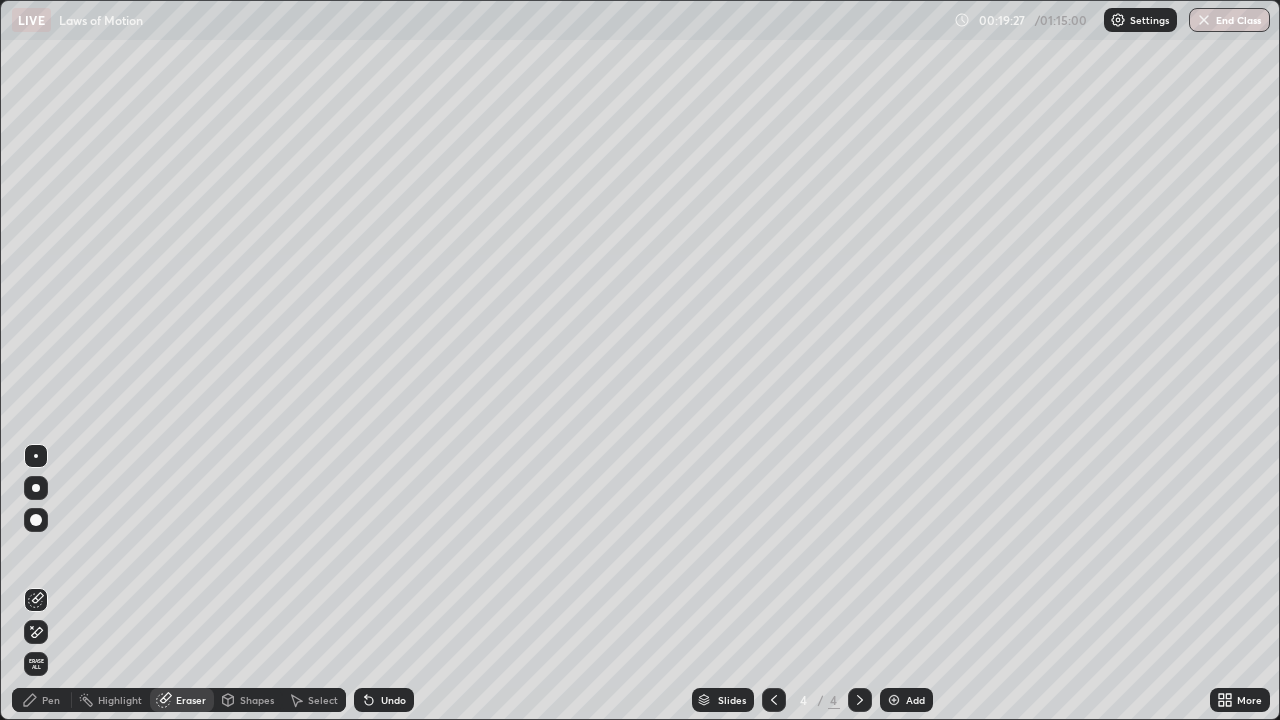 click on "Pen" at bounding box center [42, 700] 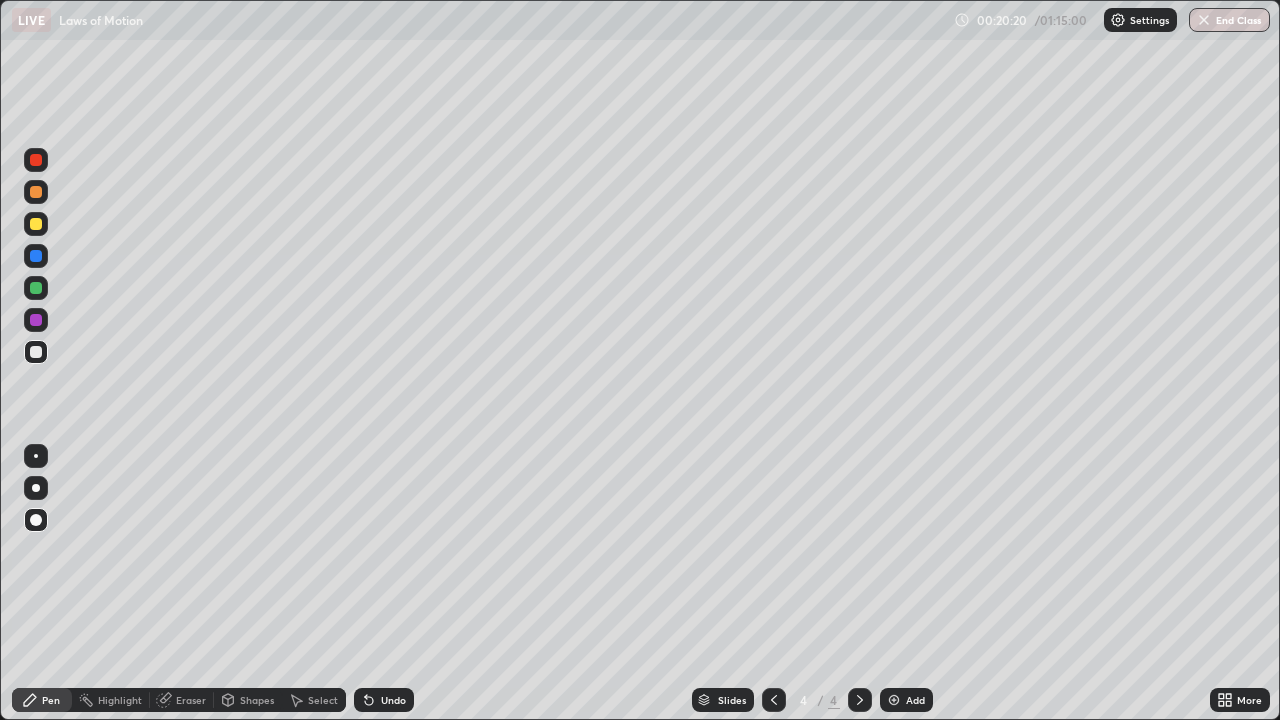 click on "Add" at bounding box center [915, 700] 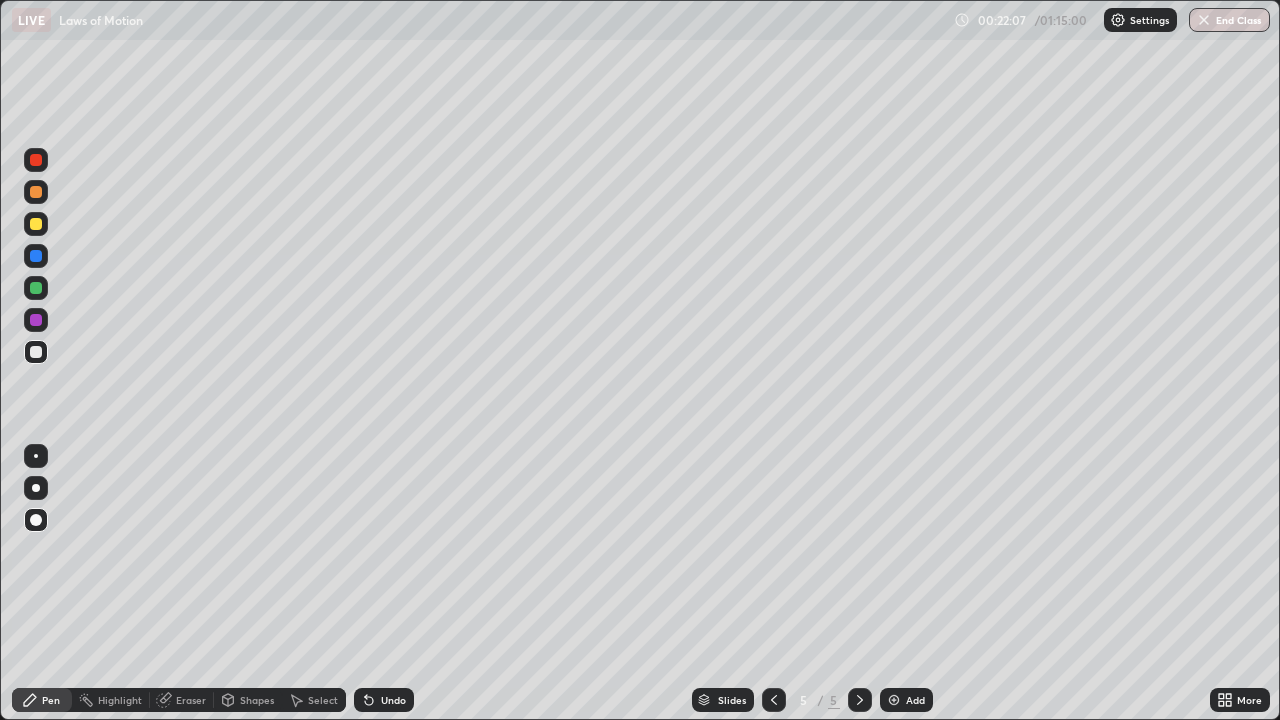 click on "Add" at bounding box center (915, 700) 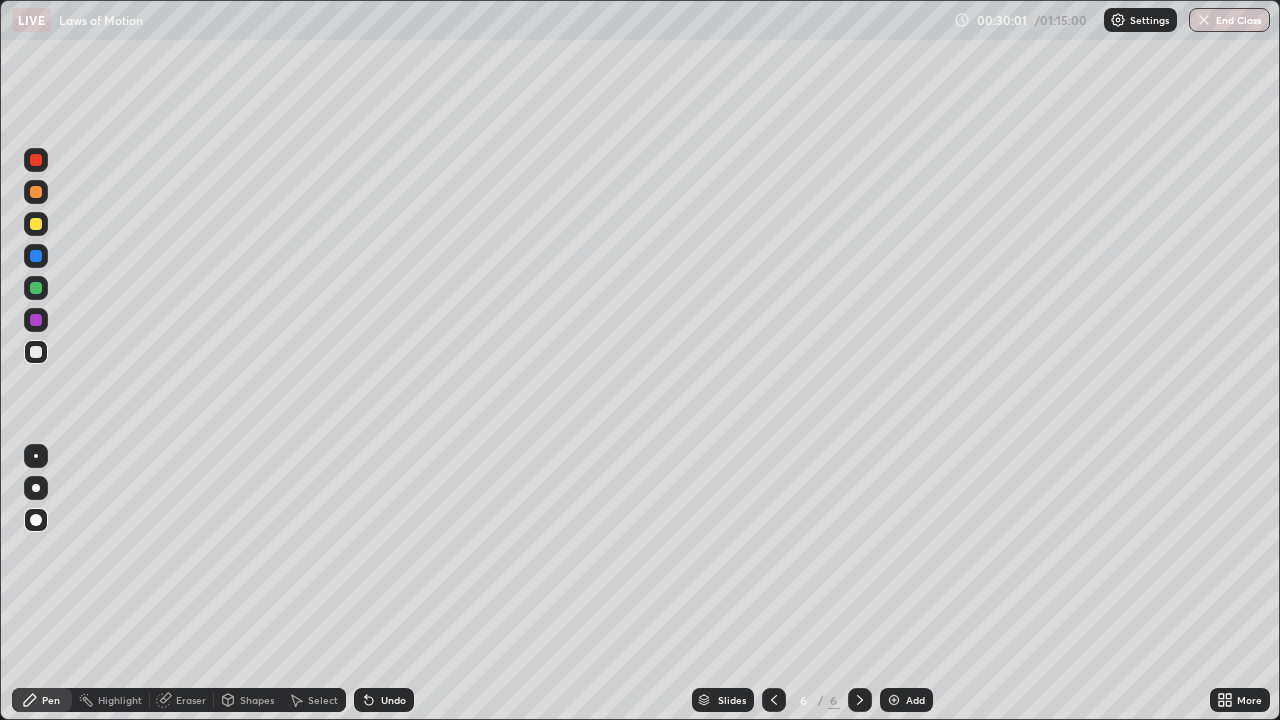 click at bounding box center (36, 320) 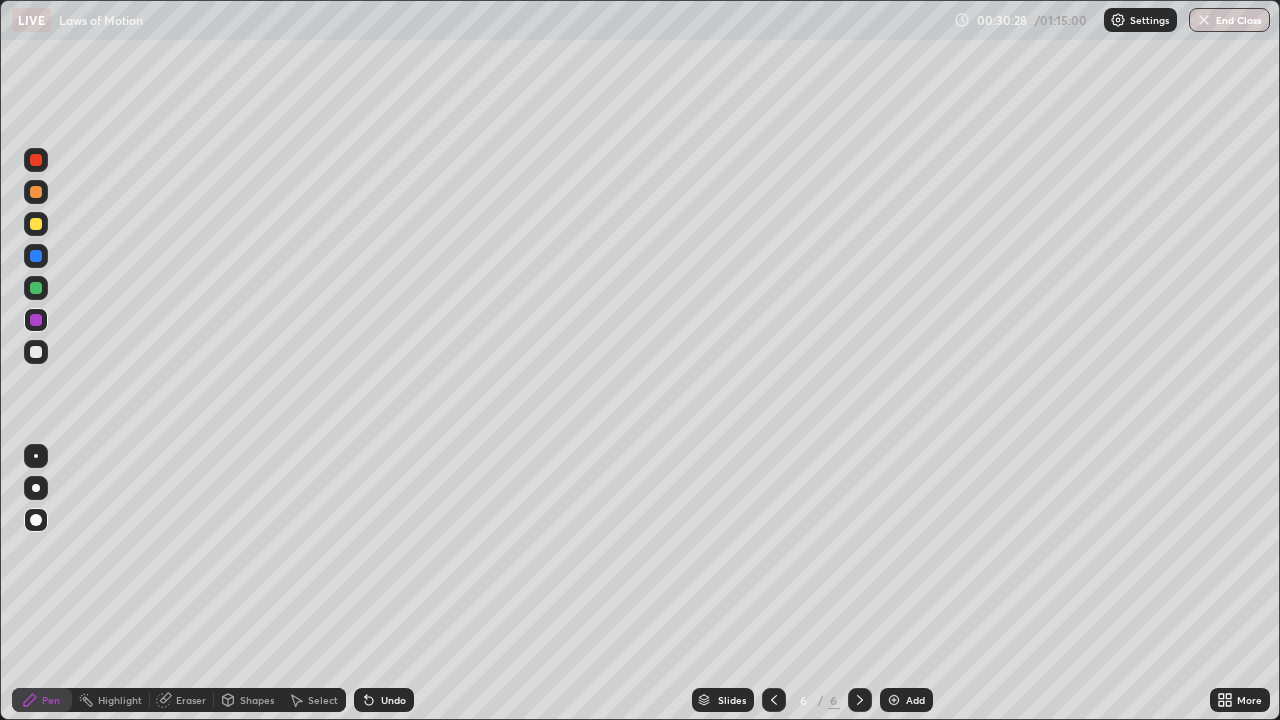 click at bounding box center [36, 224] 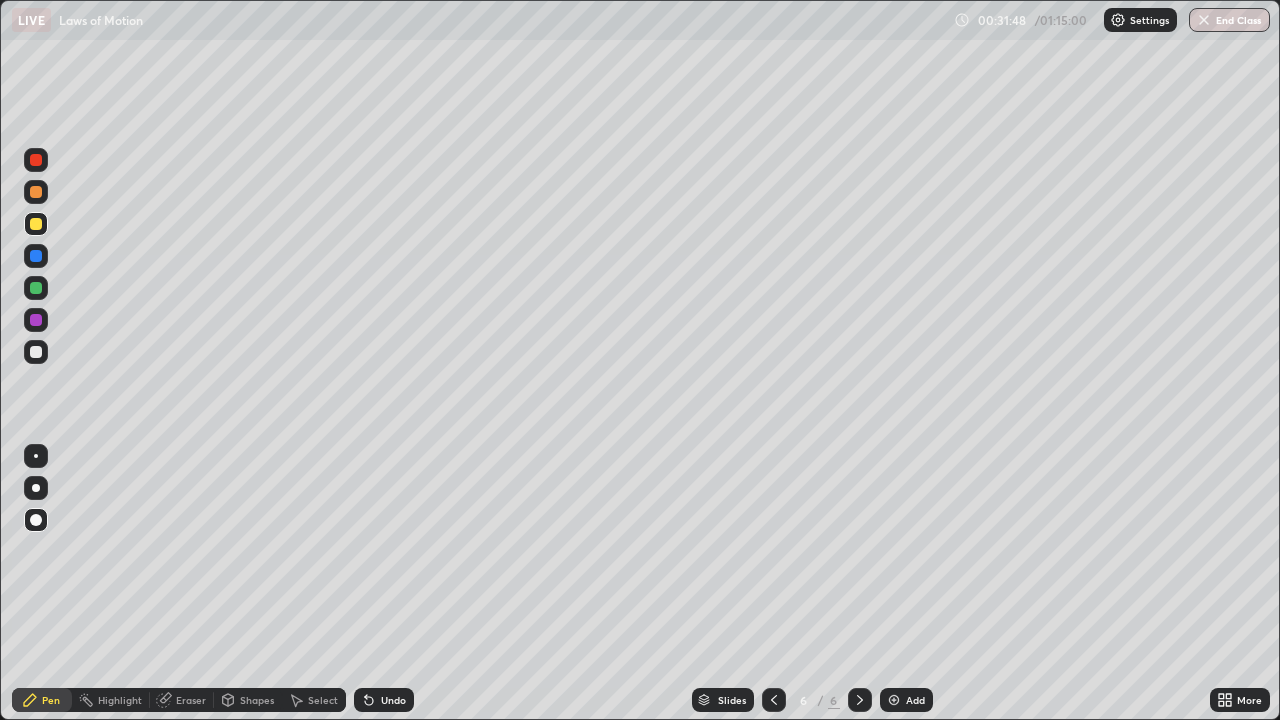 click 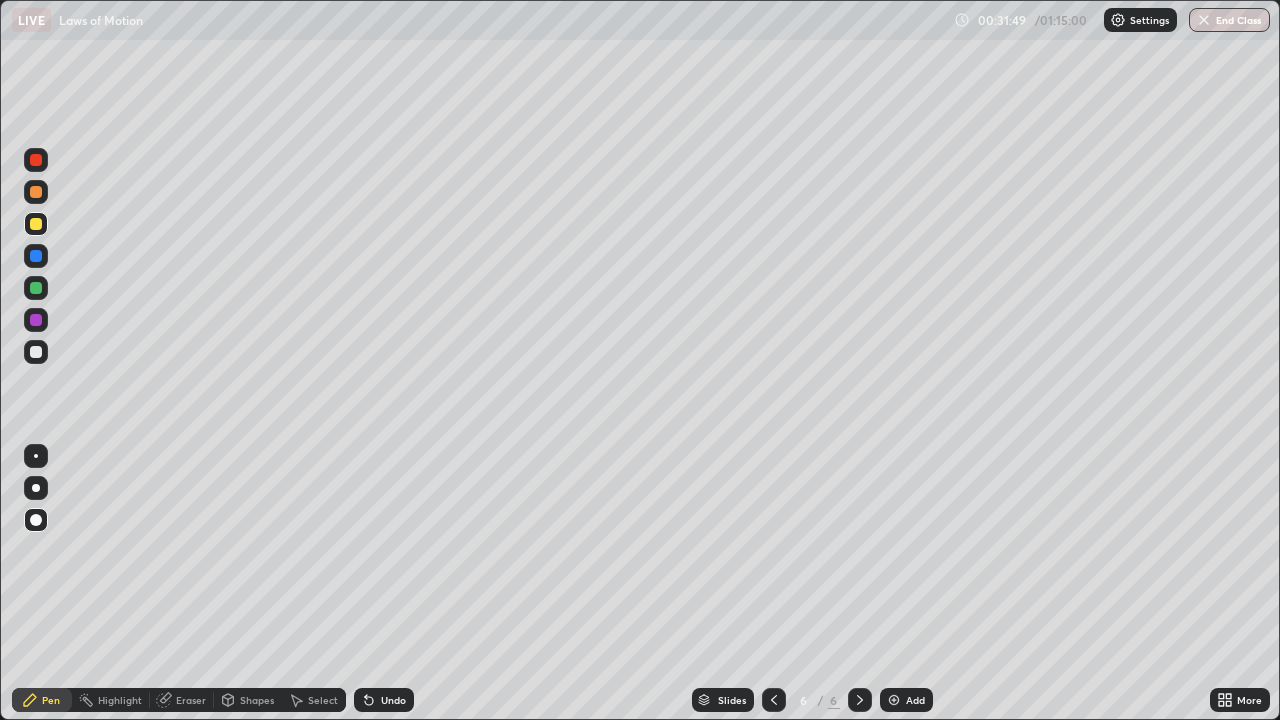 click on "Undo" at bounding box center [393, 700] 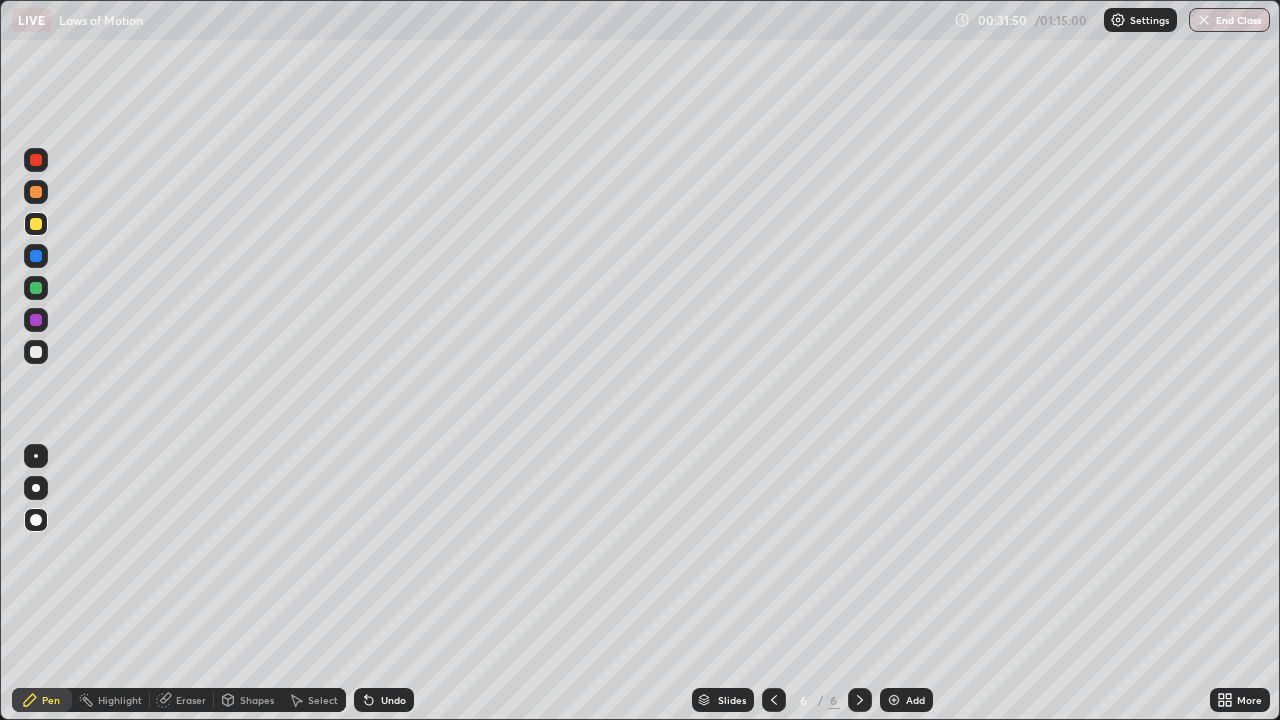click 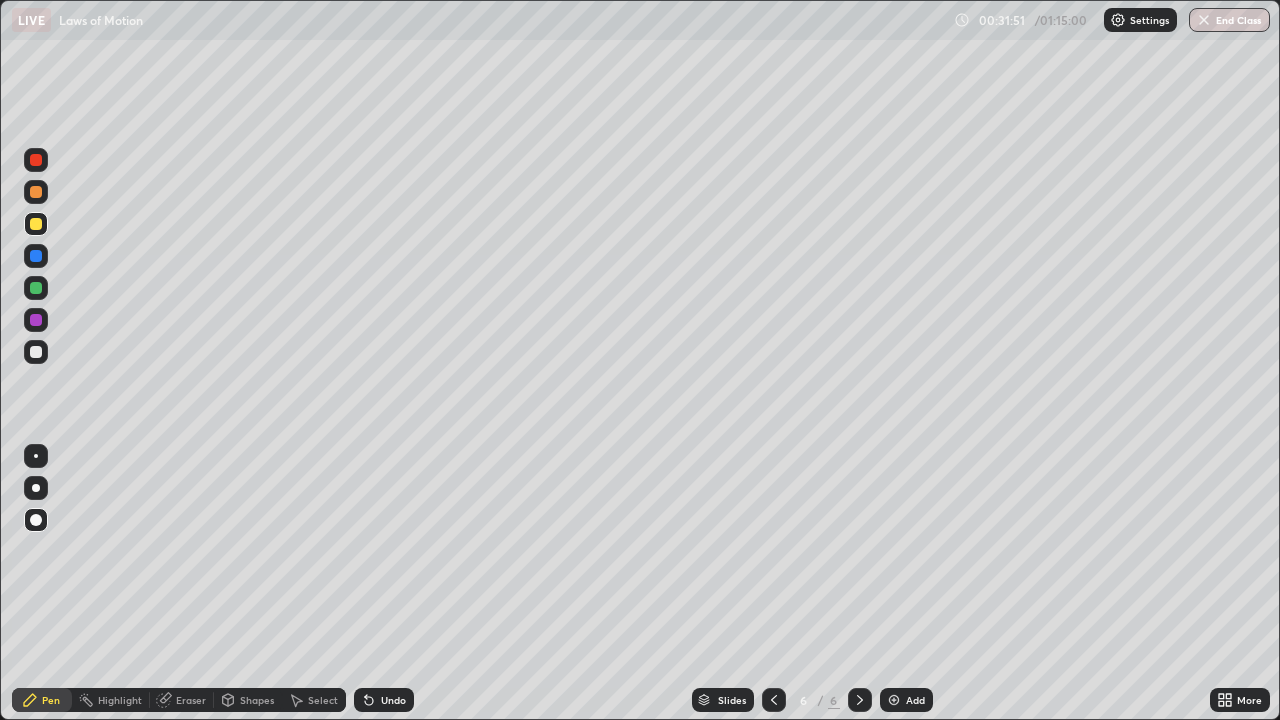 click on "Undo" at bounding box center (393, 700) 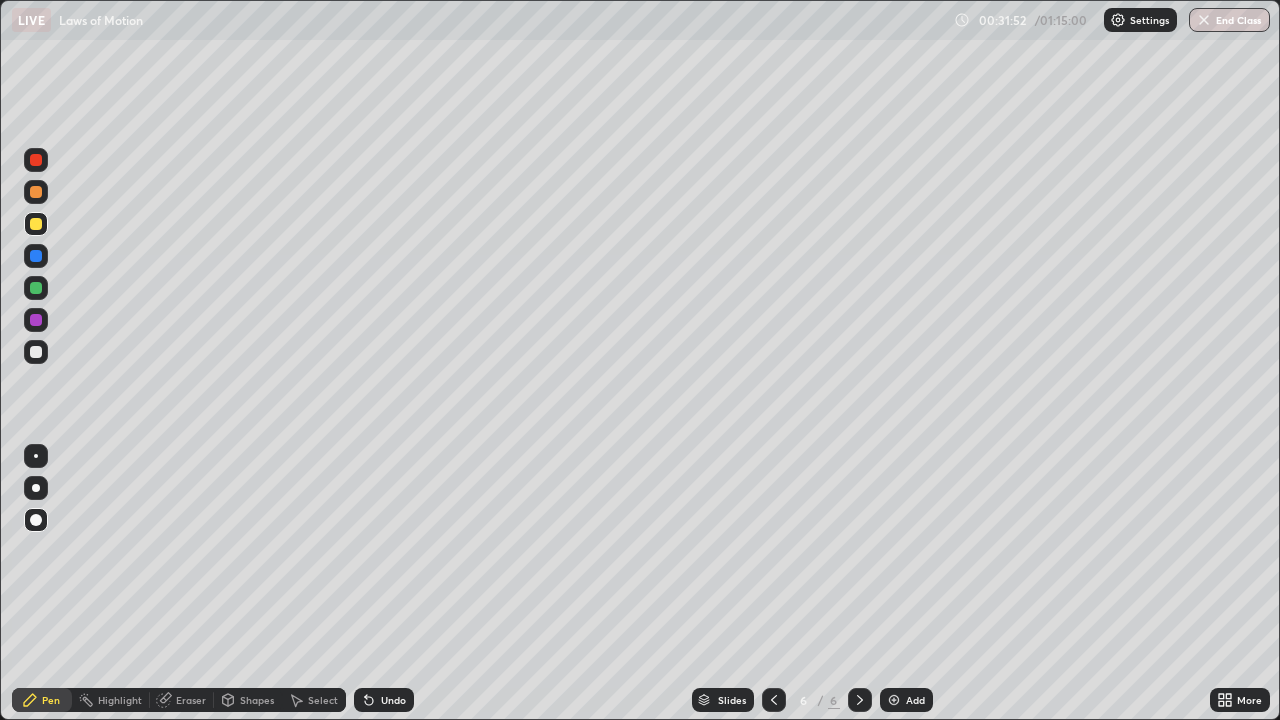 click on "Undo" at bounding box center (393, 700) 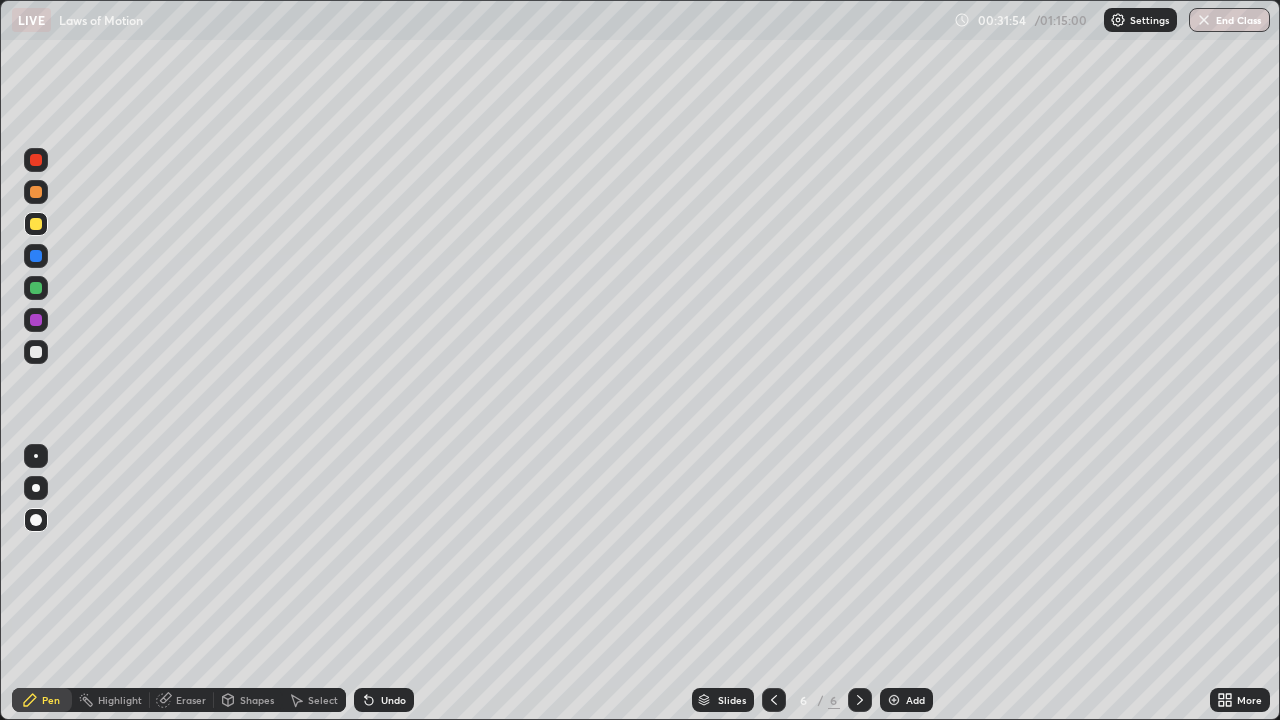 click on "Eraser" at bounding box center (191, 700) 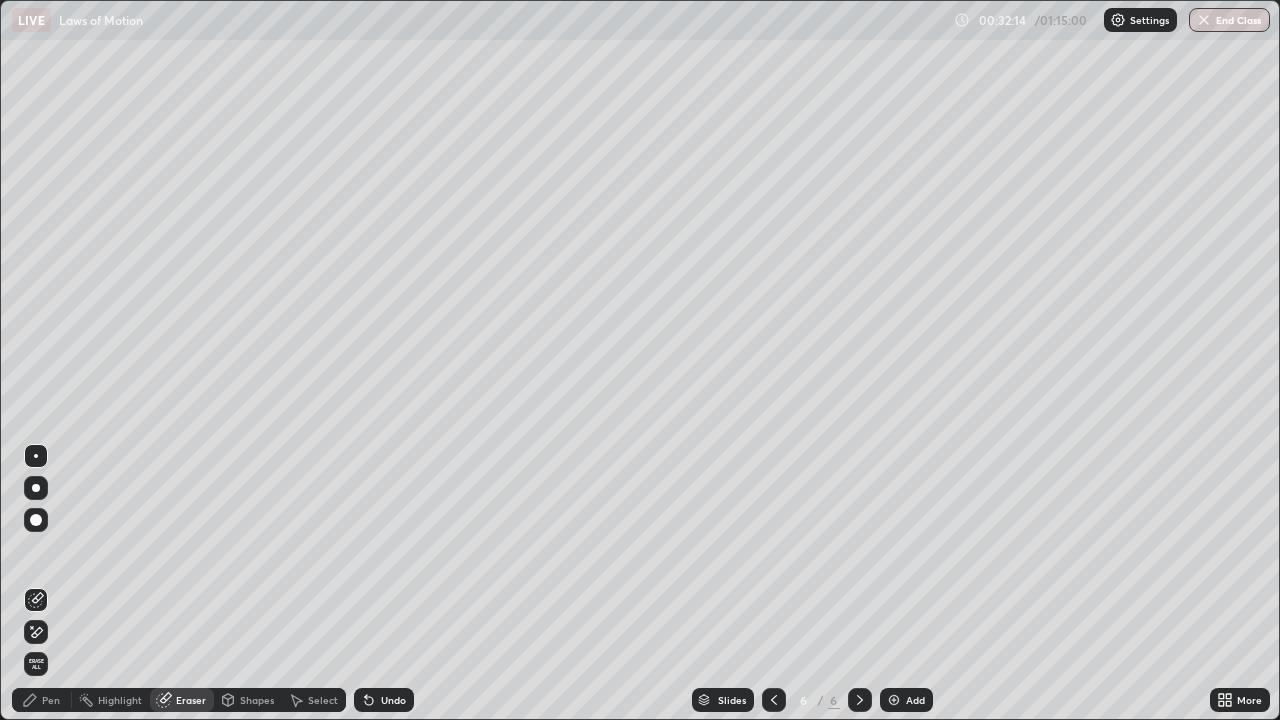 click on "Undo" at bounding box center [384, 700] 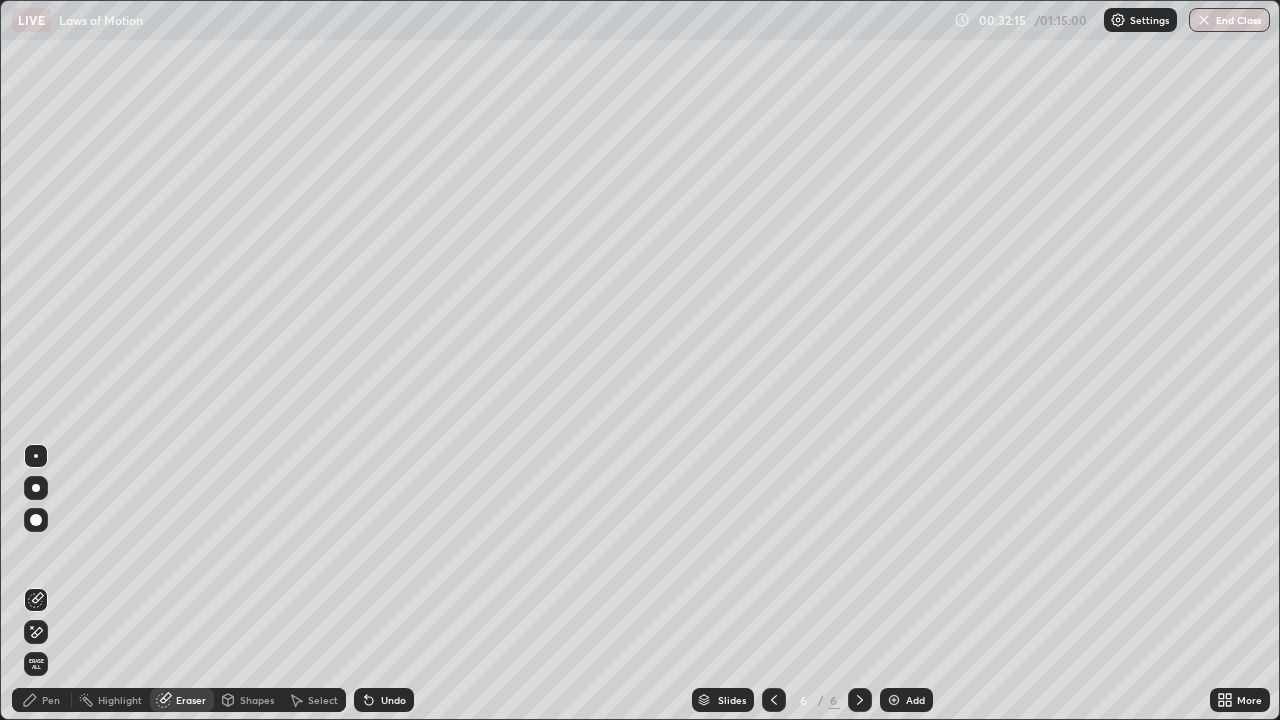 click on "Pen" at bounding box center (51, 700) 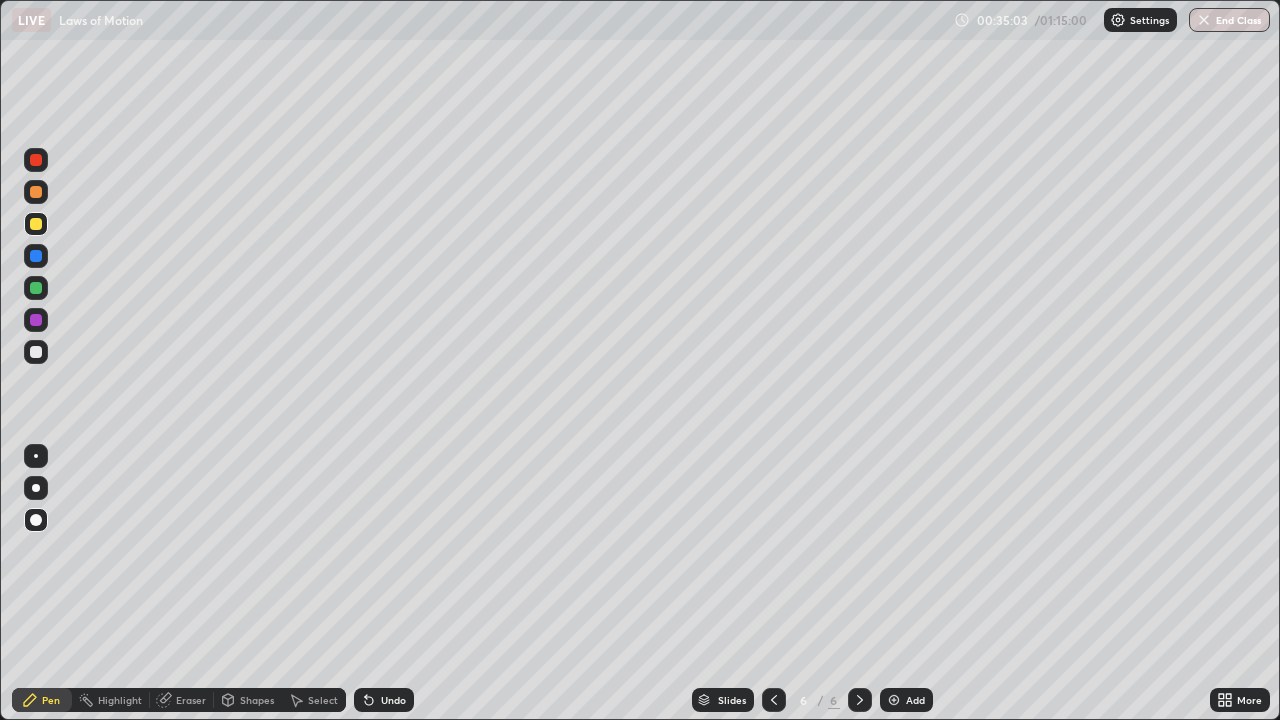 click 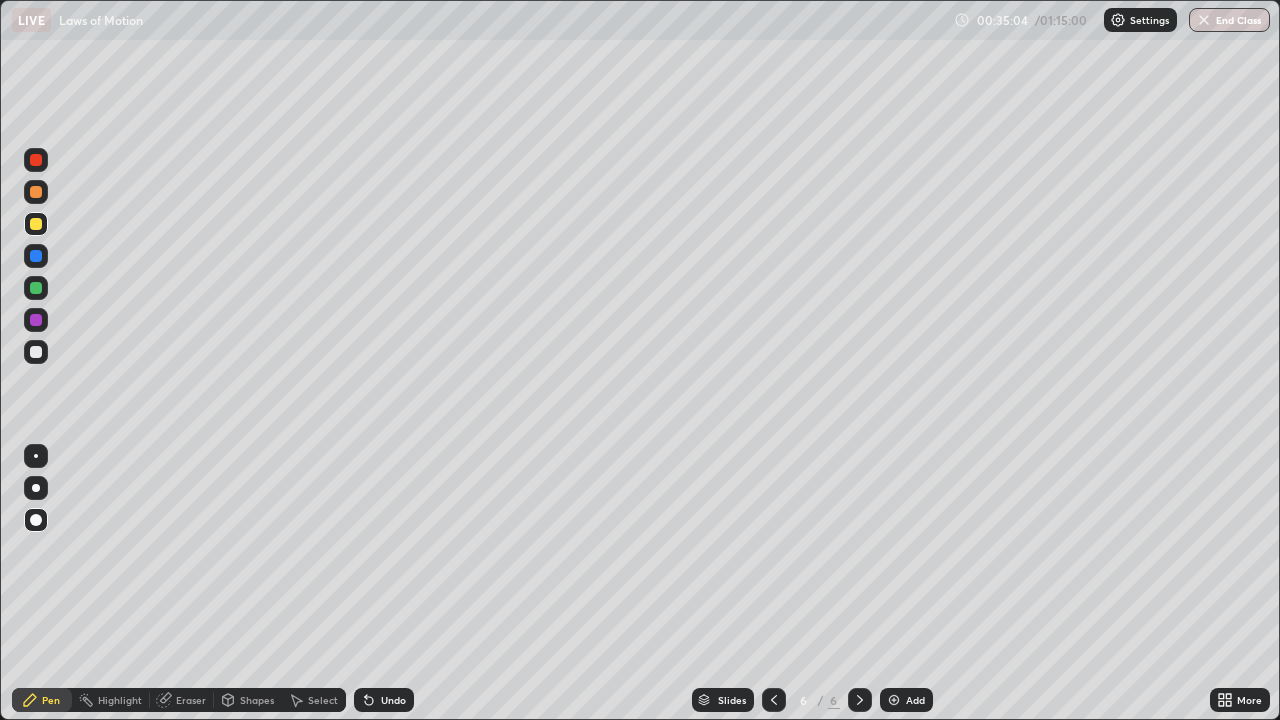 click on "Add" at bounding box center (915, 700) 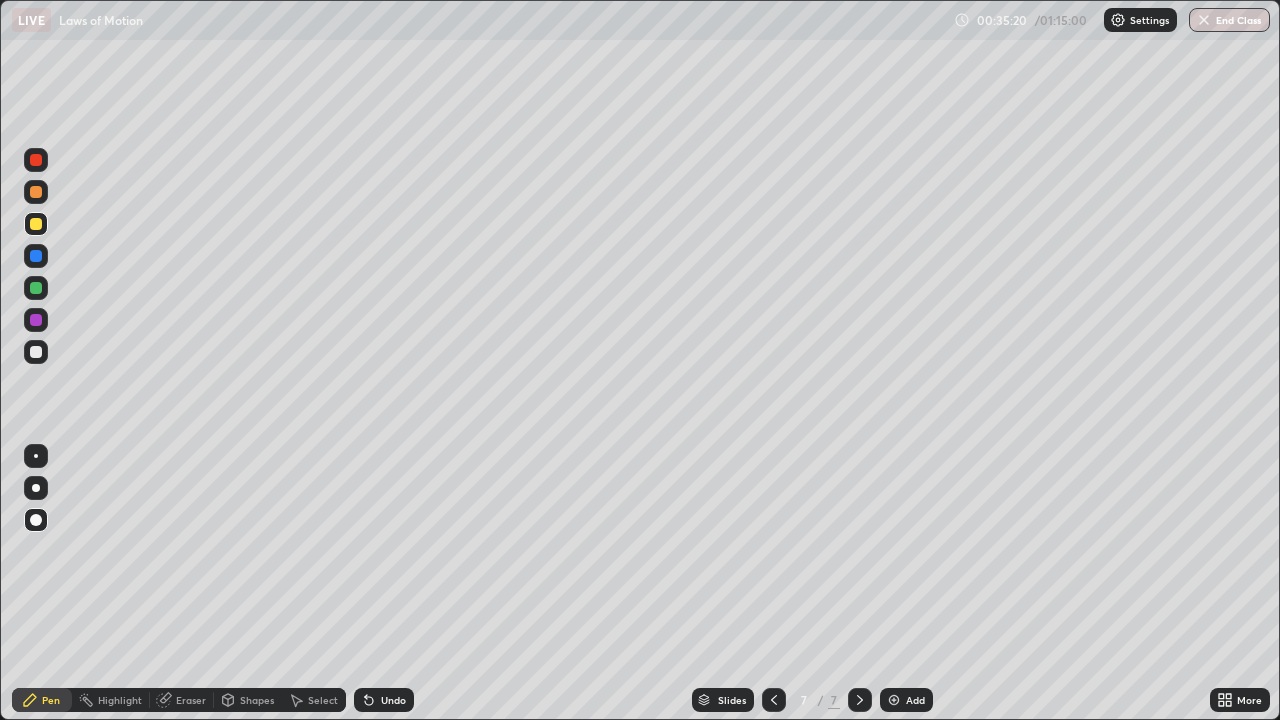click at bounding box center (36, 288) 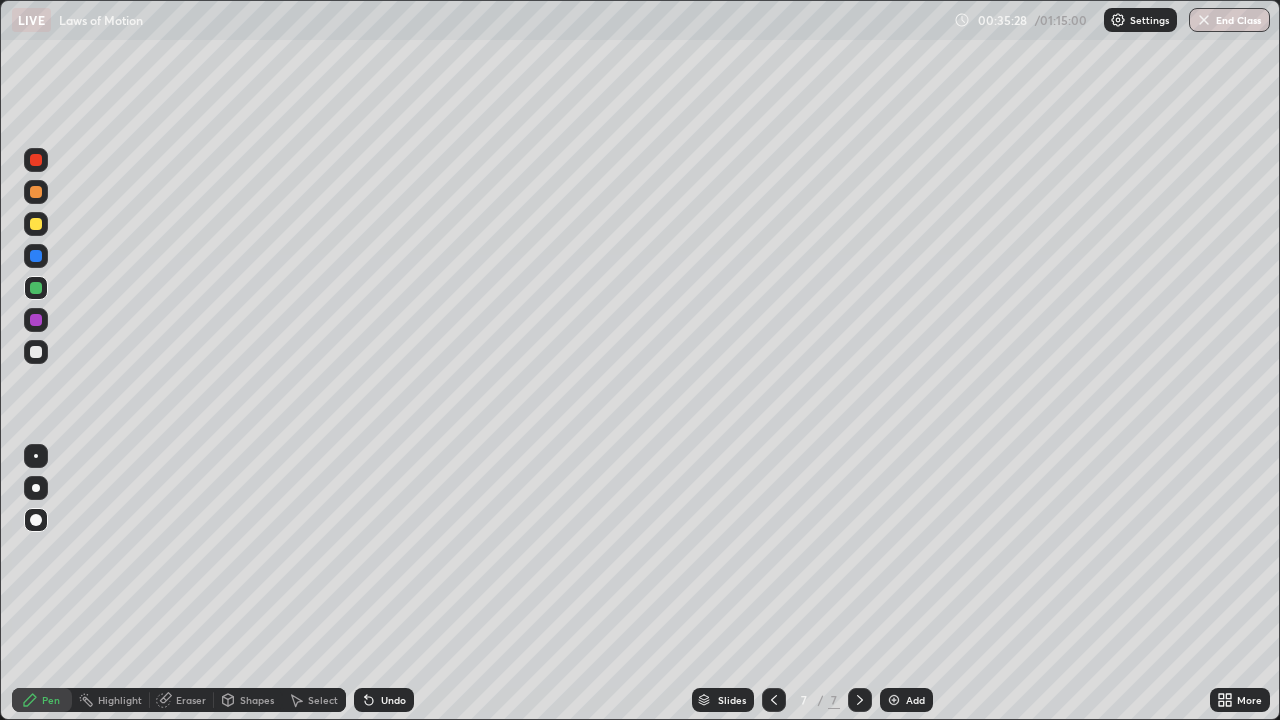 click at bounding box center [36, 520] 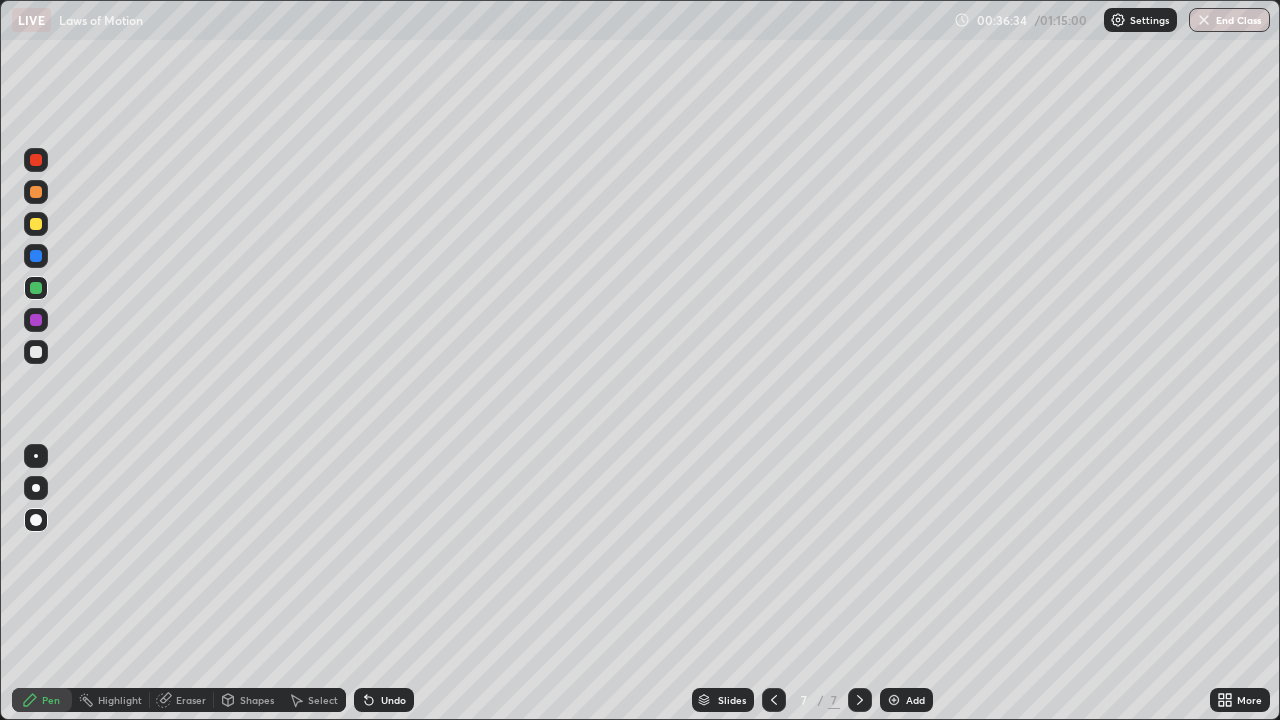 click at bounding box center [36, 352] 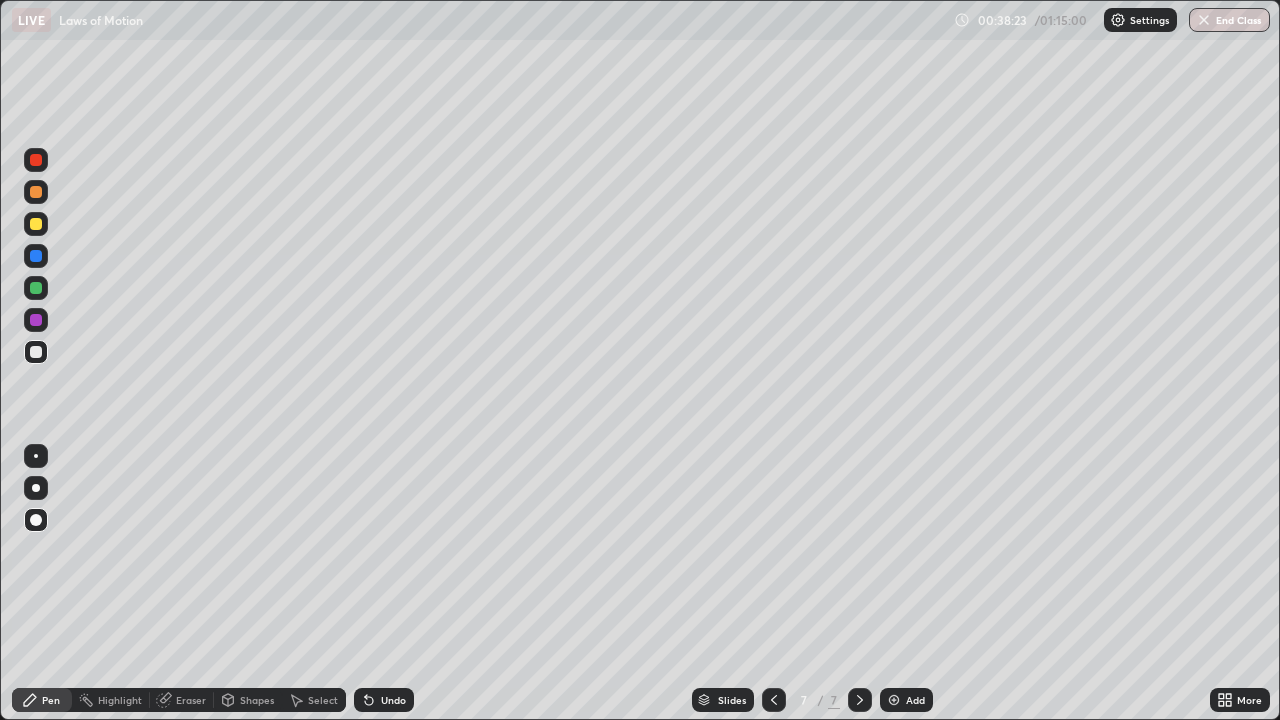 click at bounding box center [36, 320] 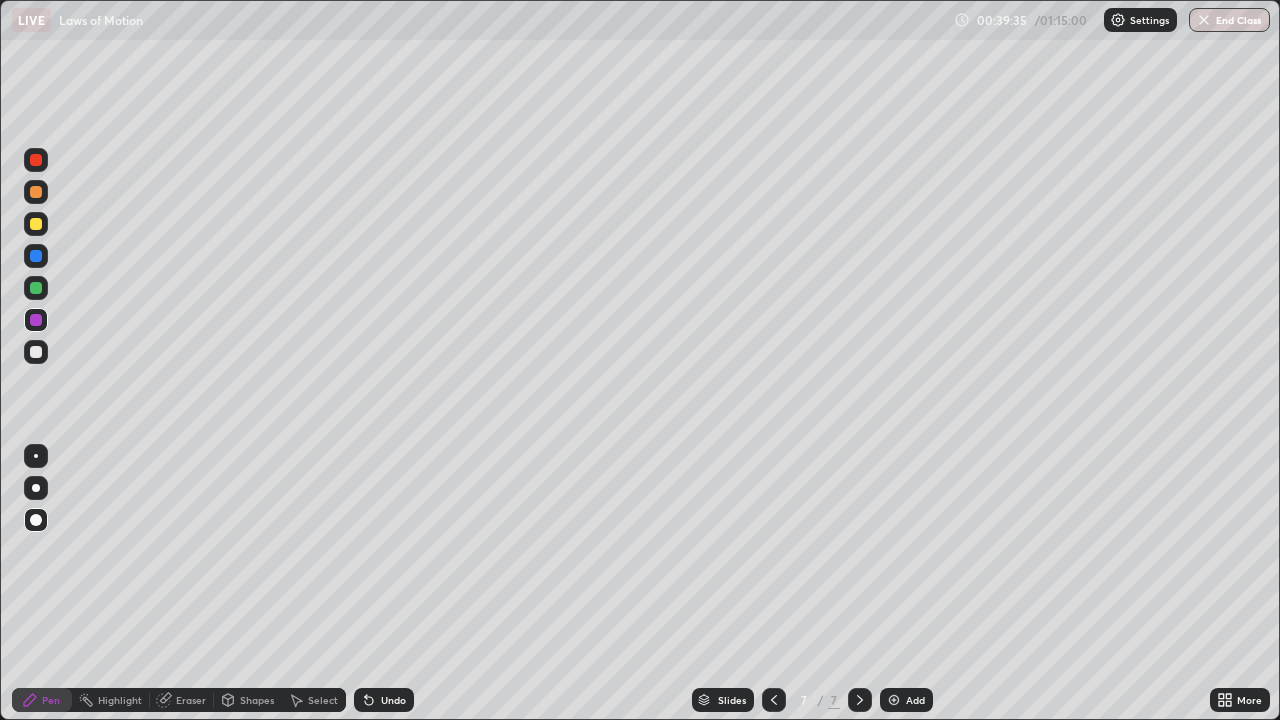 click on "Add" at bounding box center (915, 700) 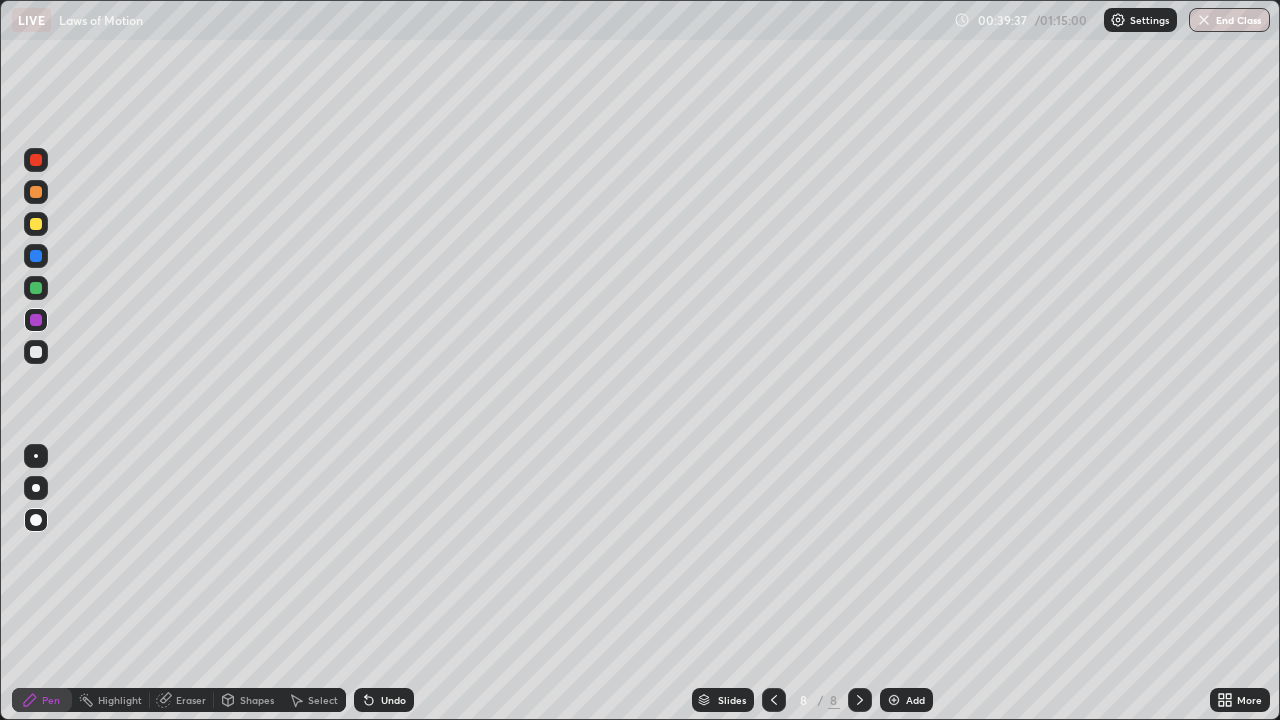 click at bounding box center [36, 352] 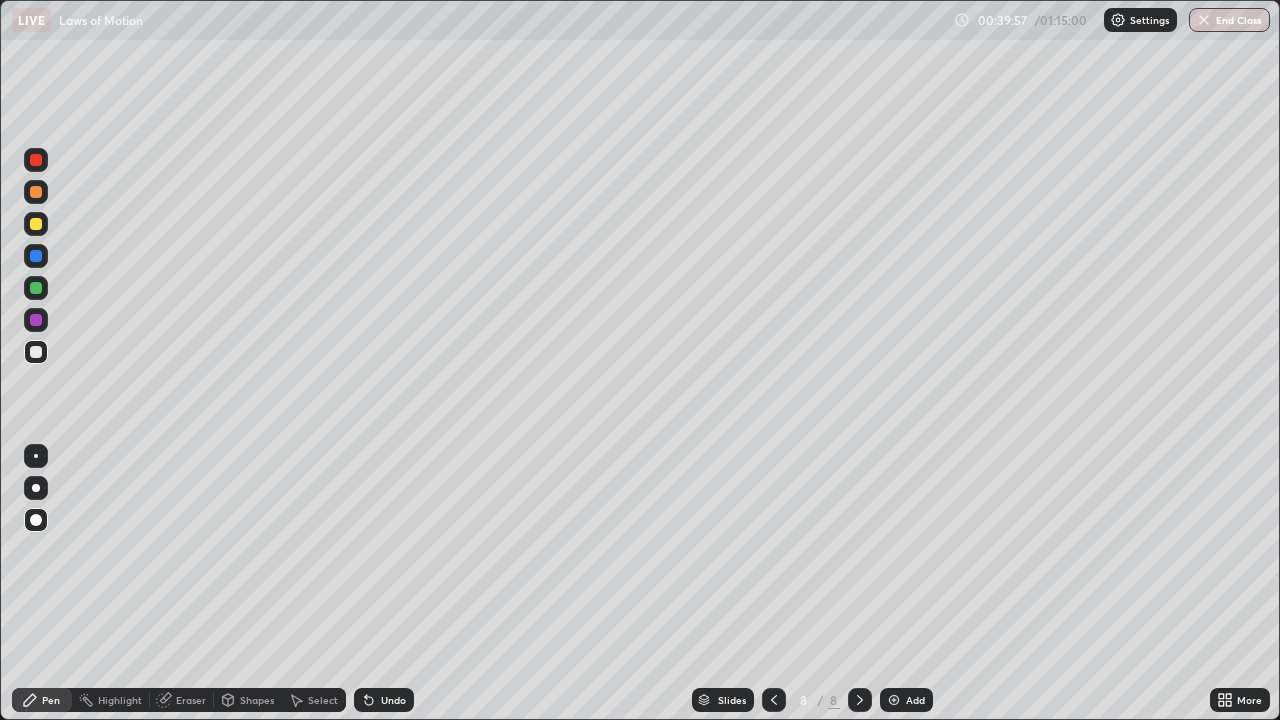 click on "Undo" at bounding box center [393, 700] 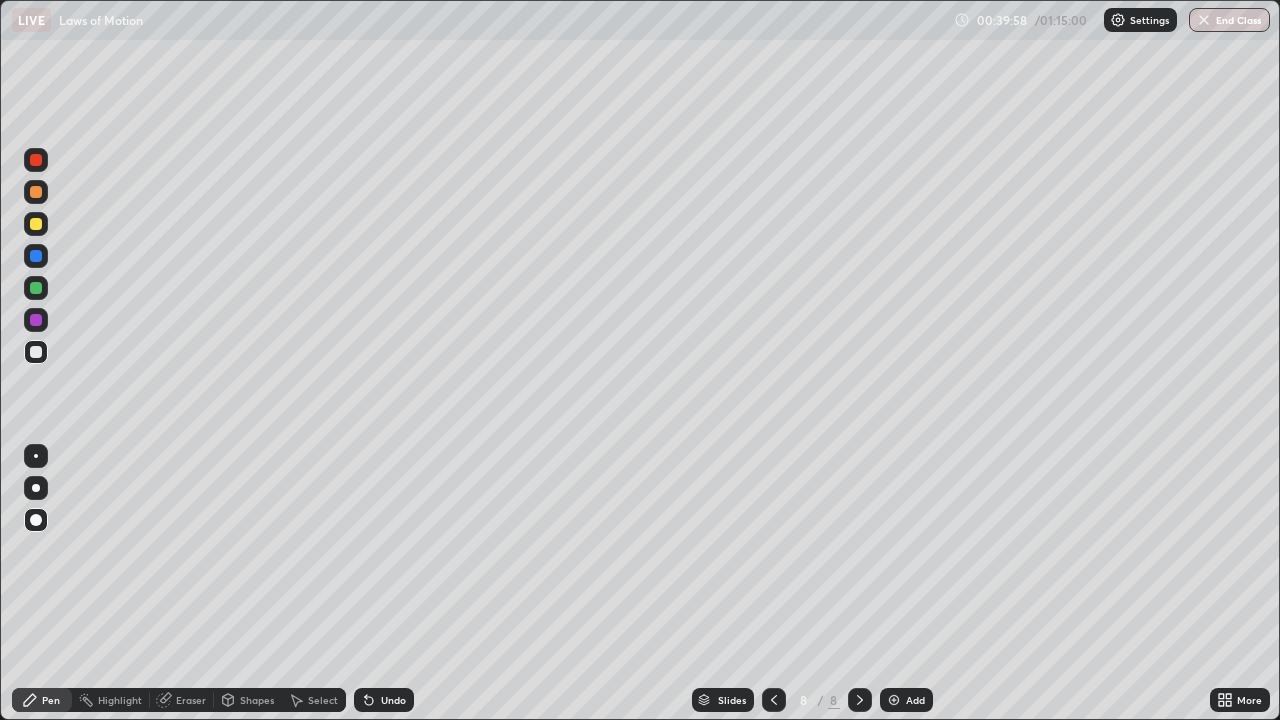 click on "Undo" at bounding box center [384, 700] 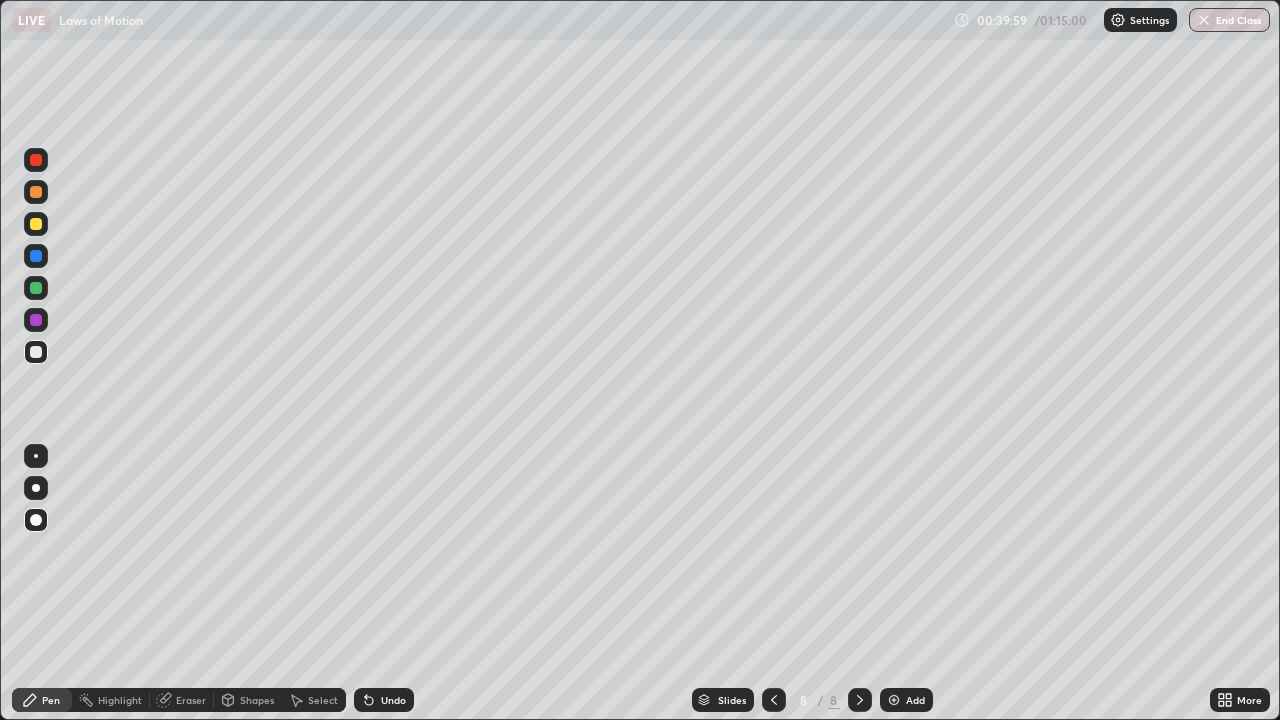 click on "Undo" at bounding box center [393, 700] 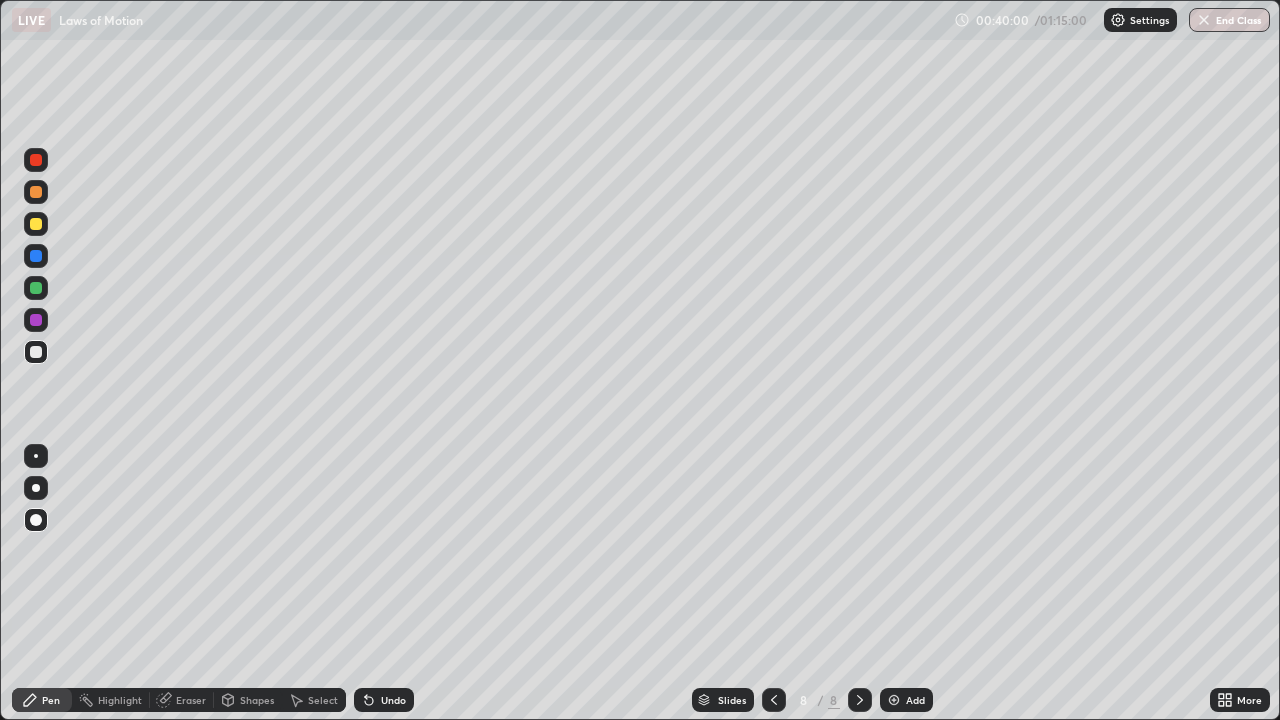 click on "Undo" at bounding box center [384, 700] 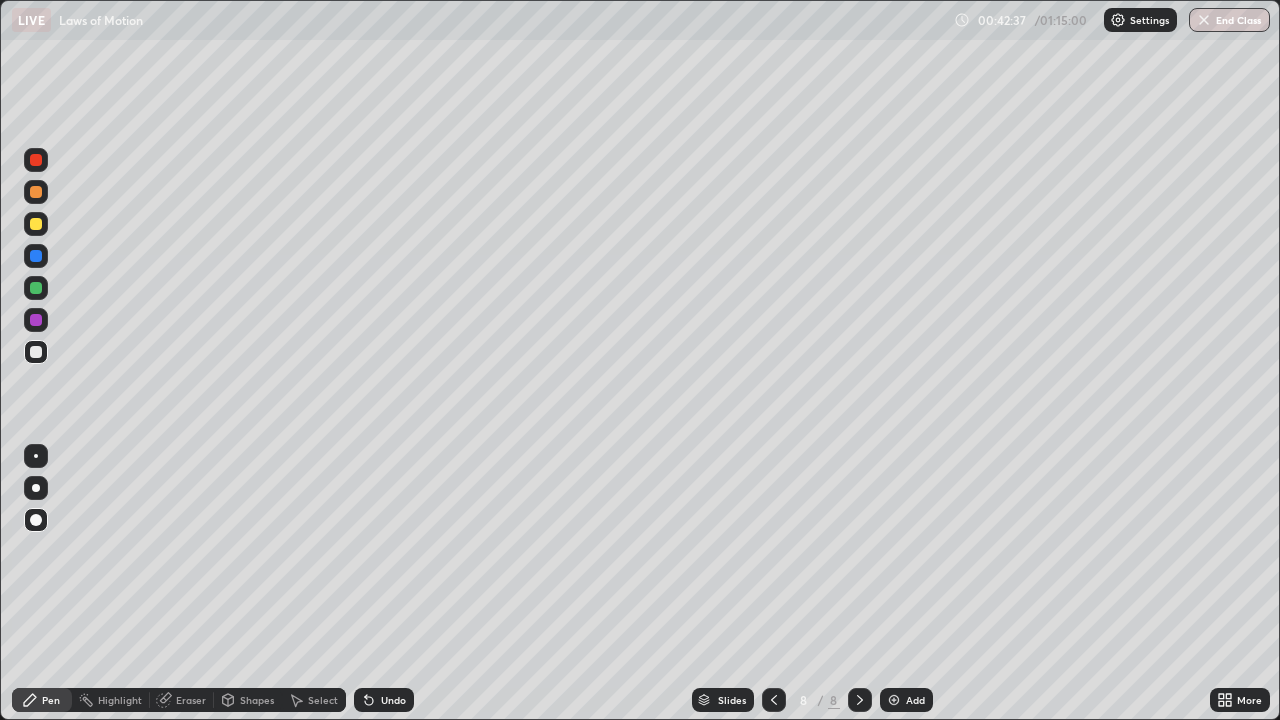 click at bounding box center (36, 320) 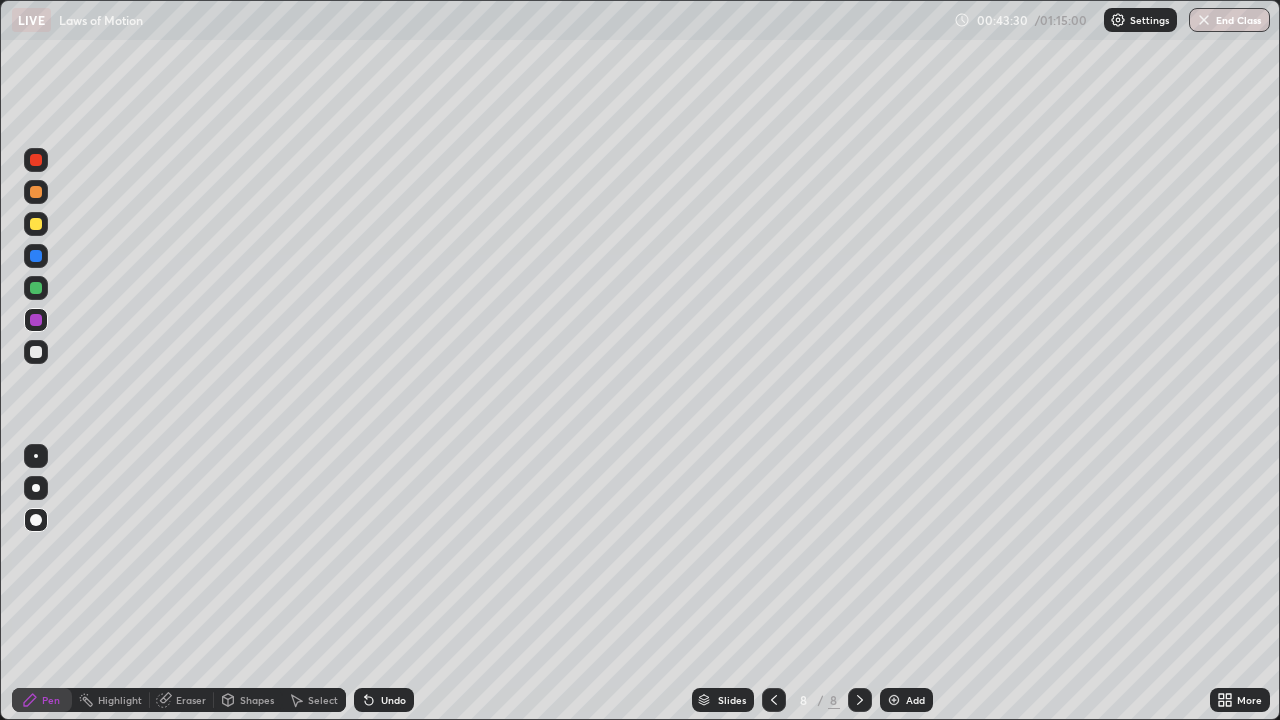 click 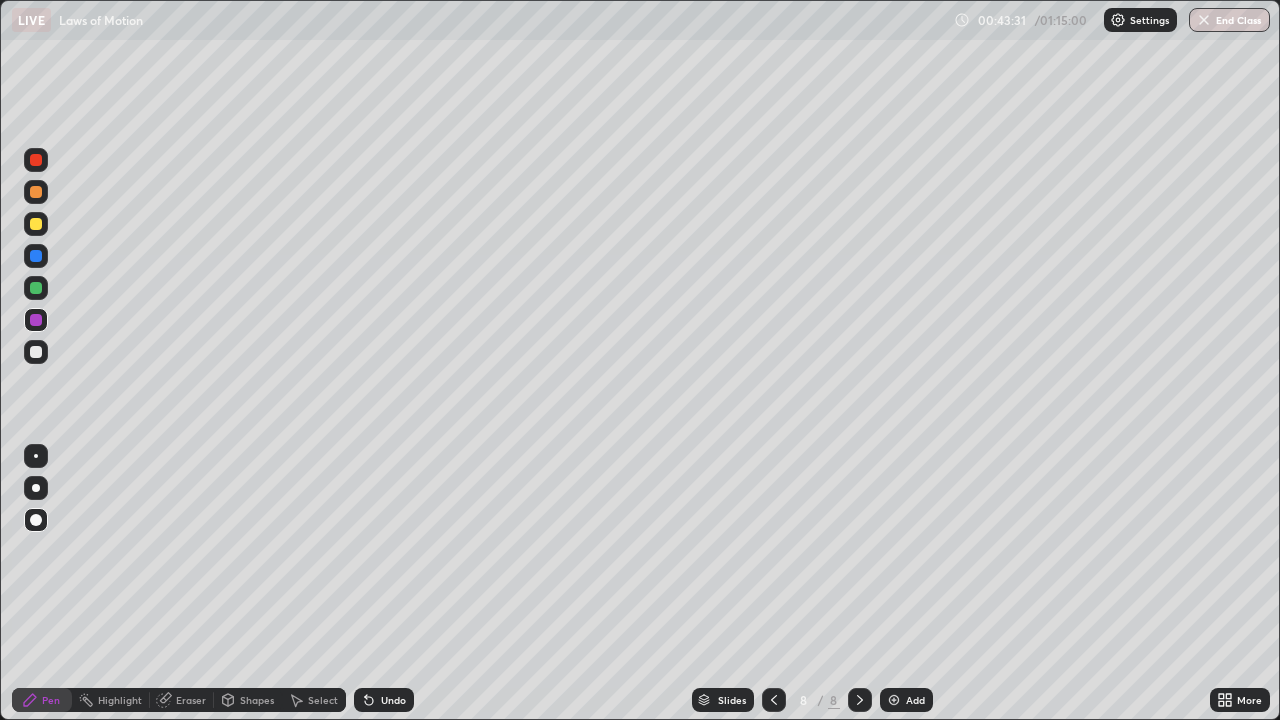 click 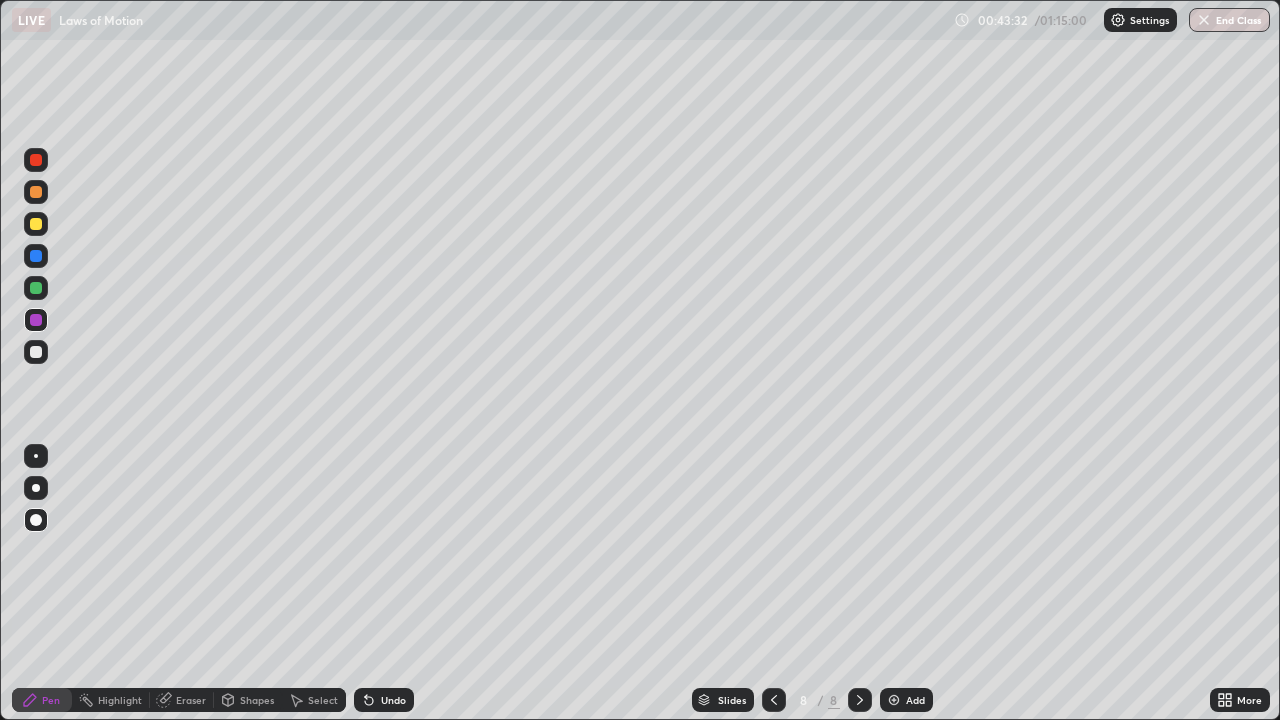 click 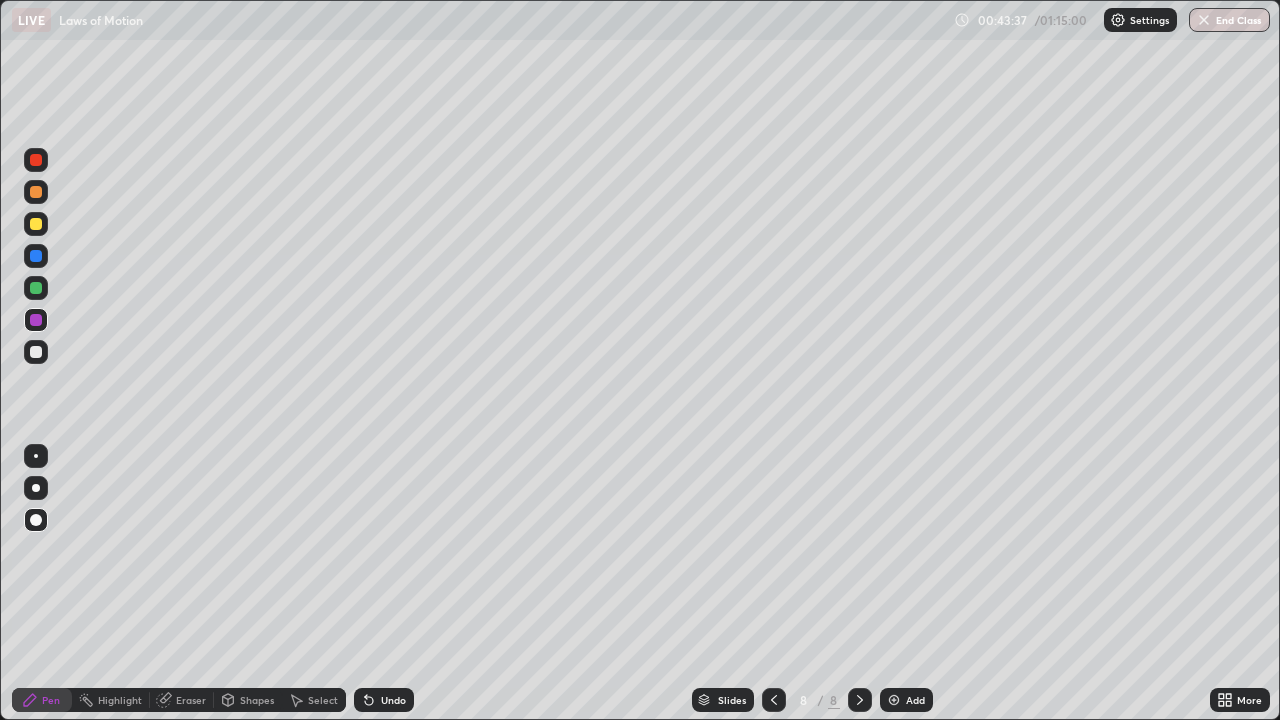 click at bounding box center (36, 160) 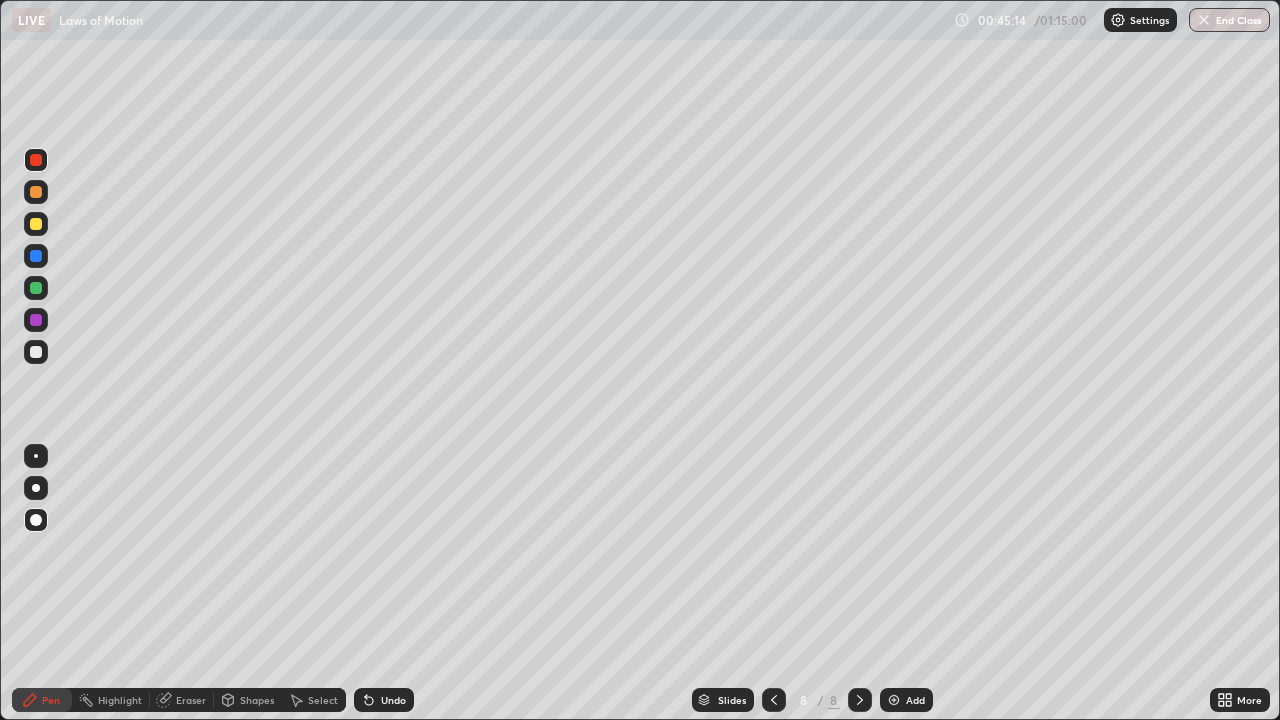 click at bounding box center (36, 352) 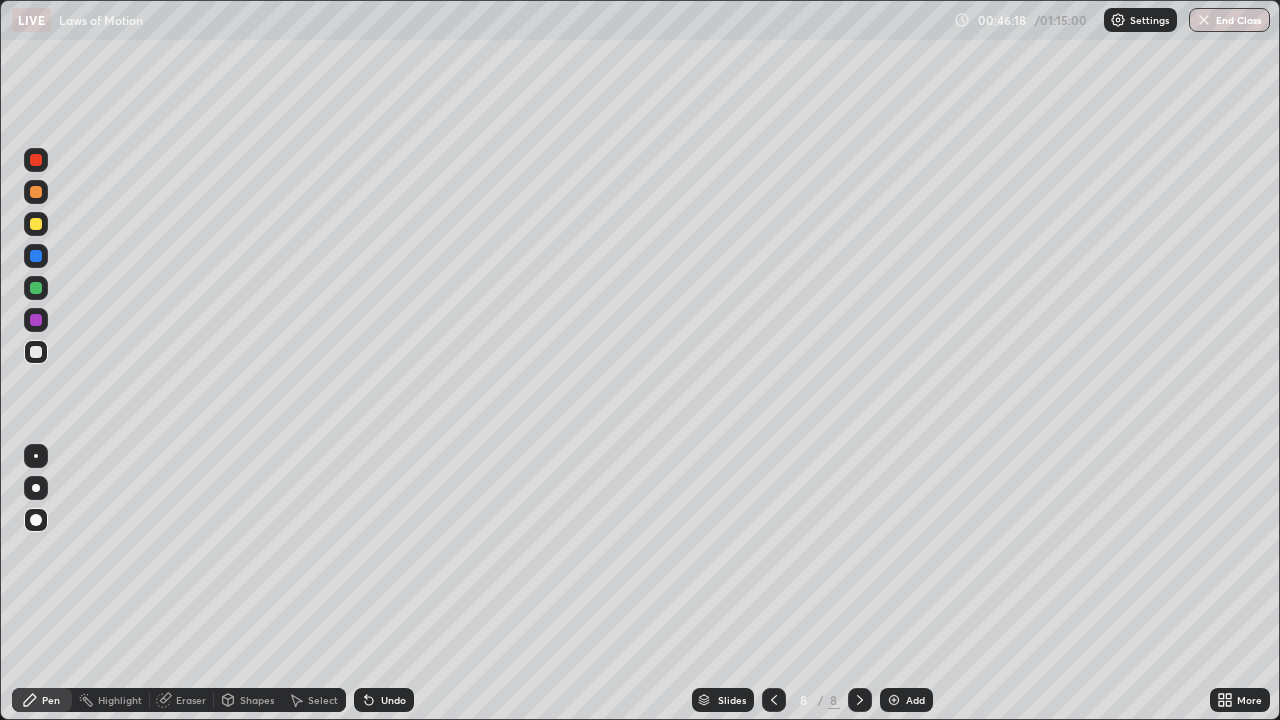 click on "Erase all" at bounding box center [36, 360] 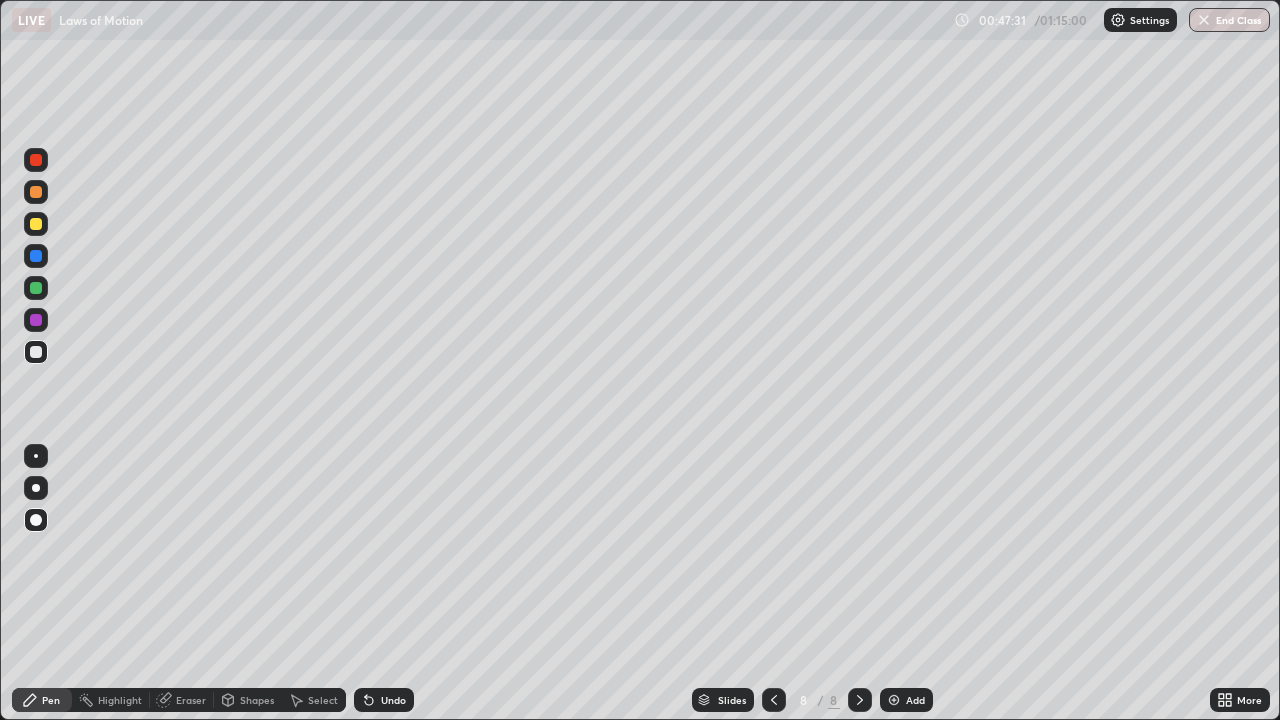 click on "Add" at bounding box center [906, 700] 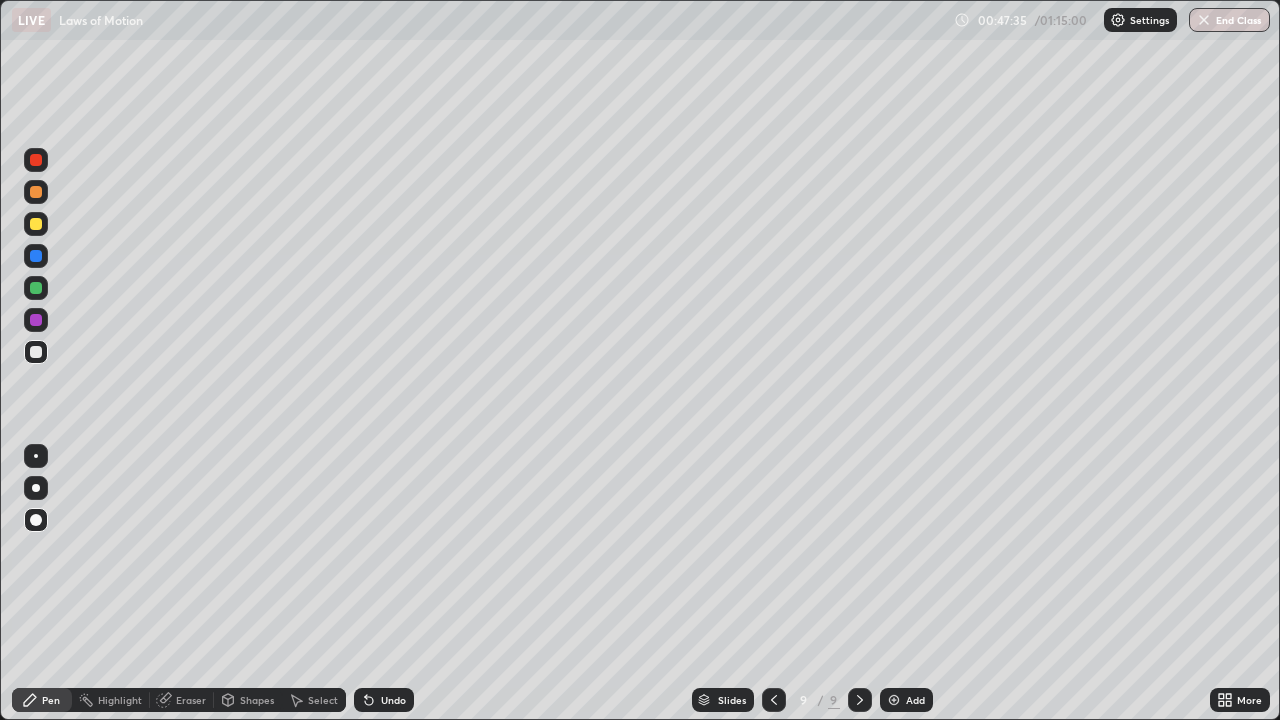 click at bounding box center (36, 224) 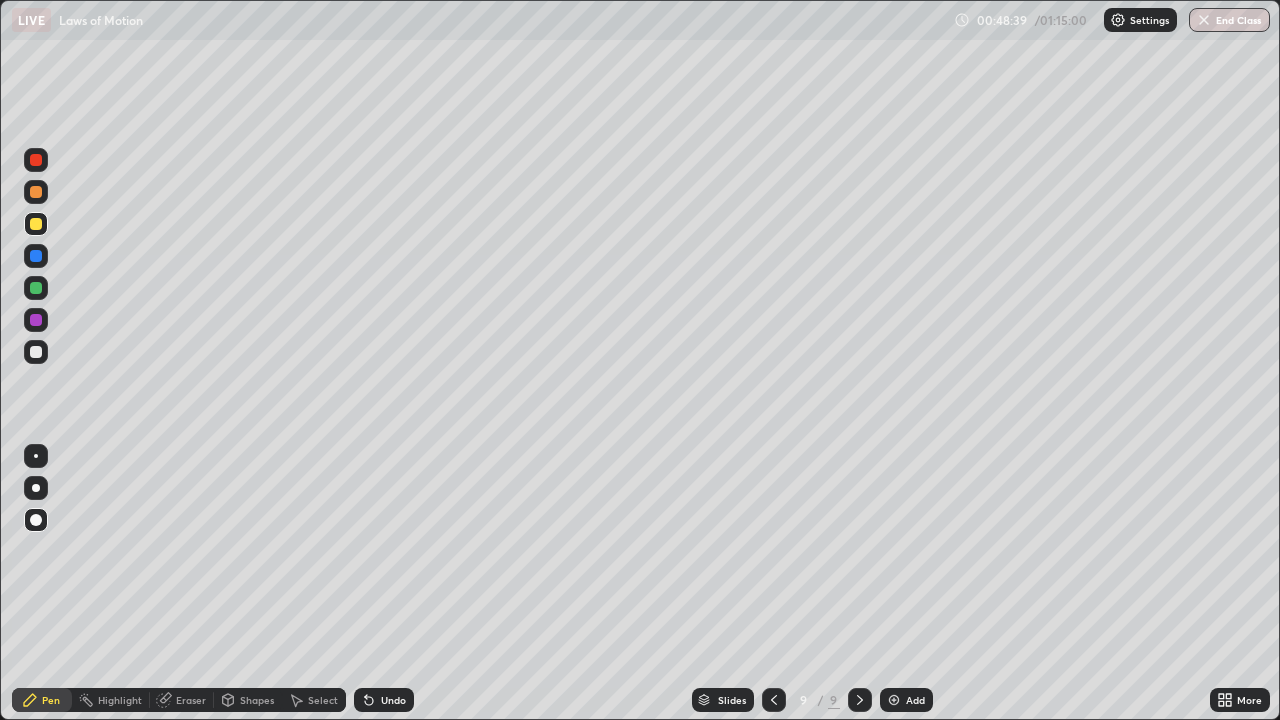 click at bounding box center (36, 352) 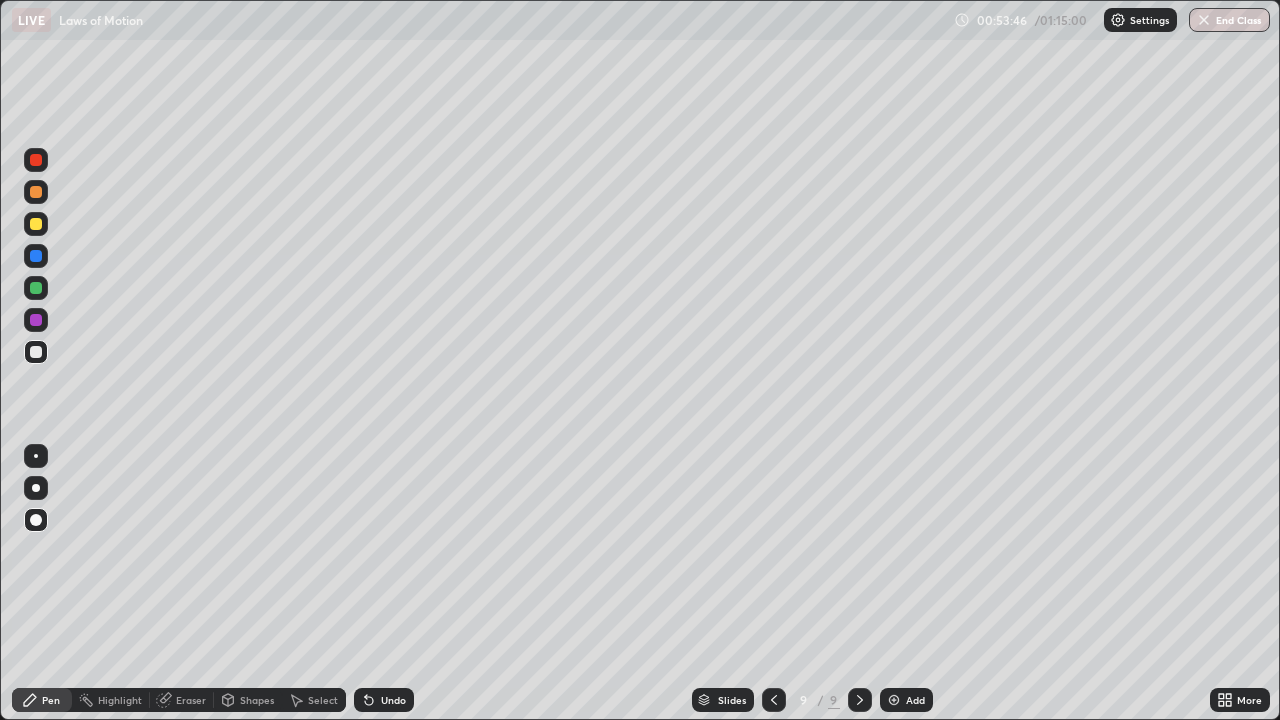 click on "Add" at bounding box center [906, 700] 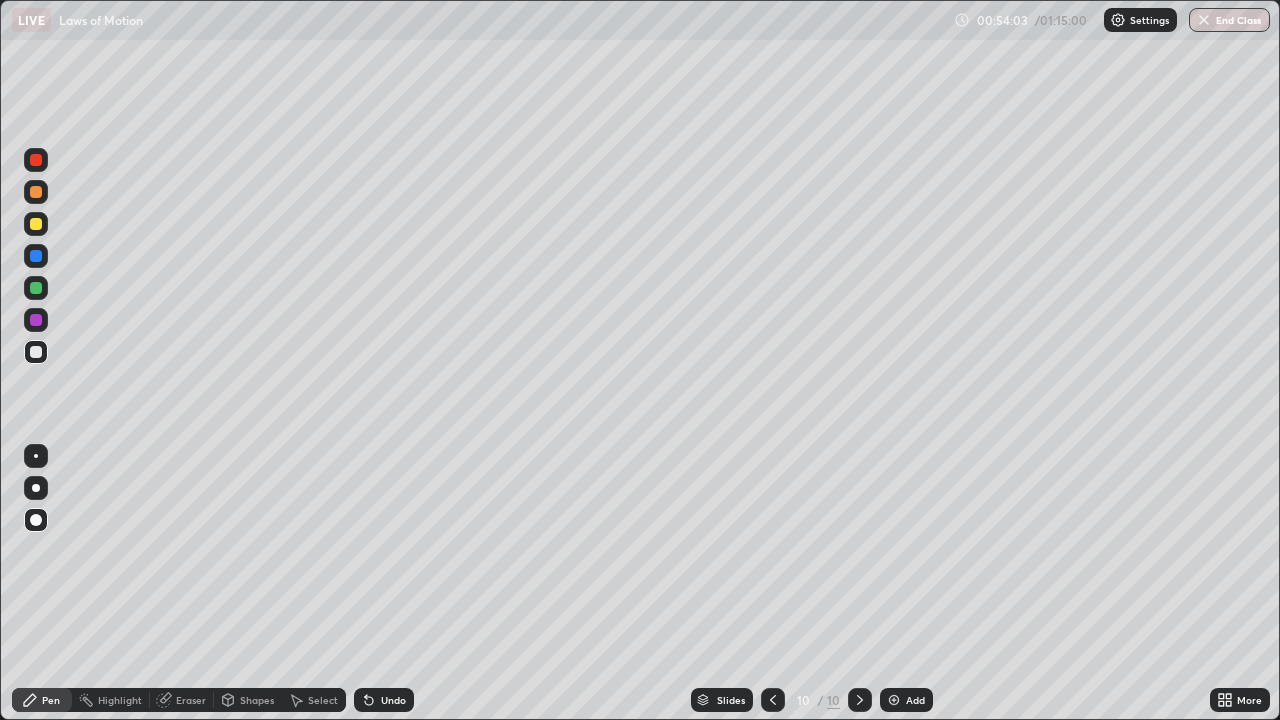 click on "Undo" at bounding box center (393, 700) 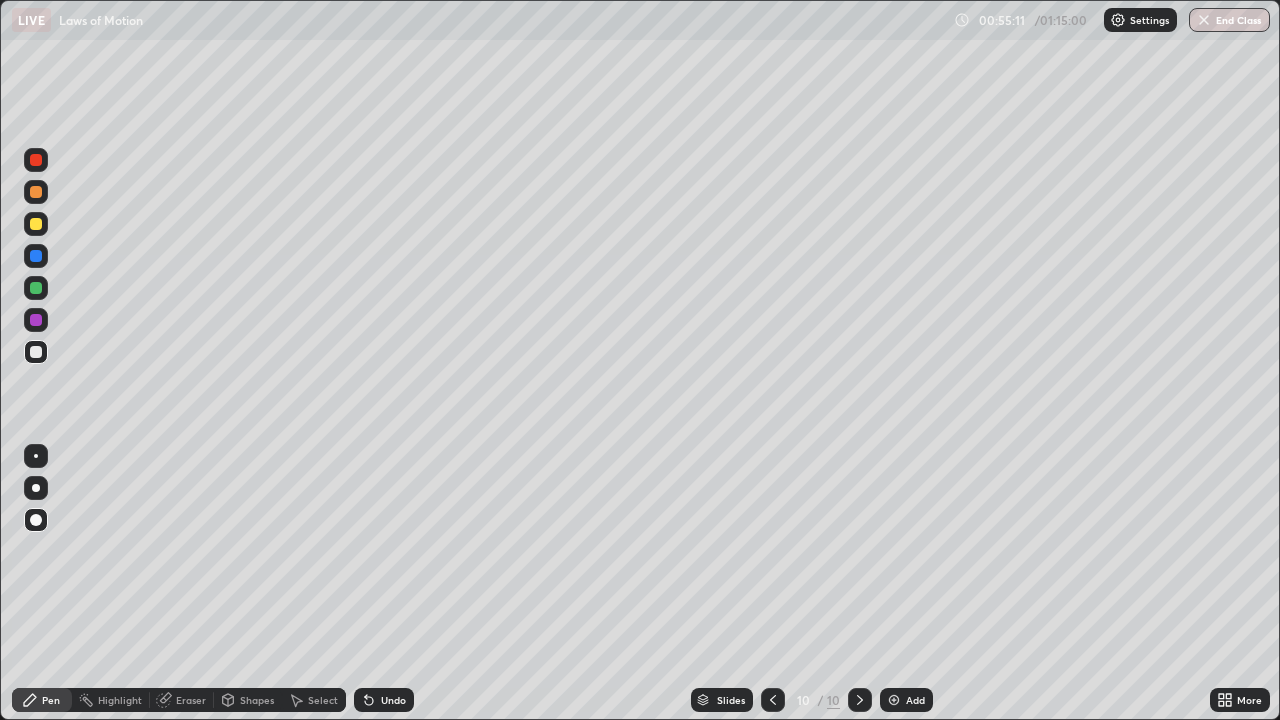 click on "Undo" at bounding box center (393, 700) 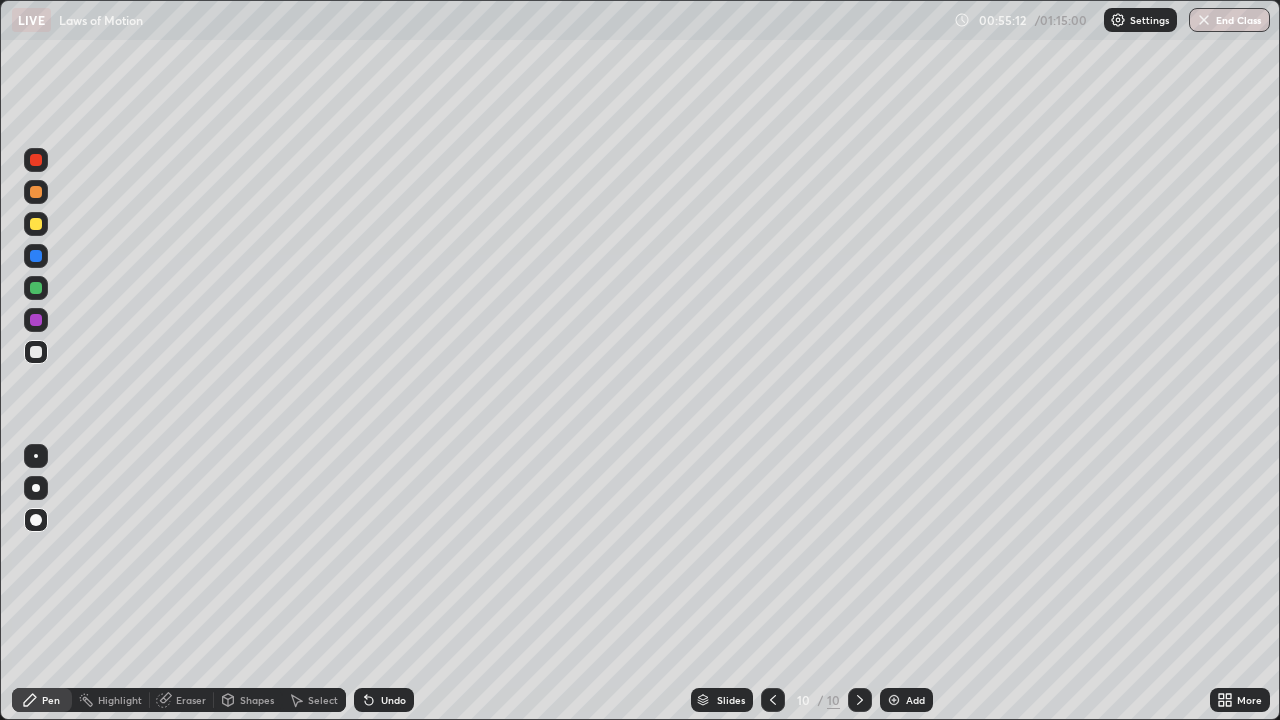click on "Undo" at bounding box center (393, 700) 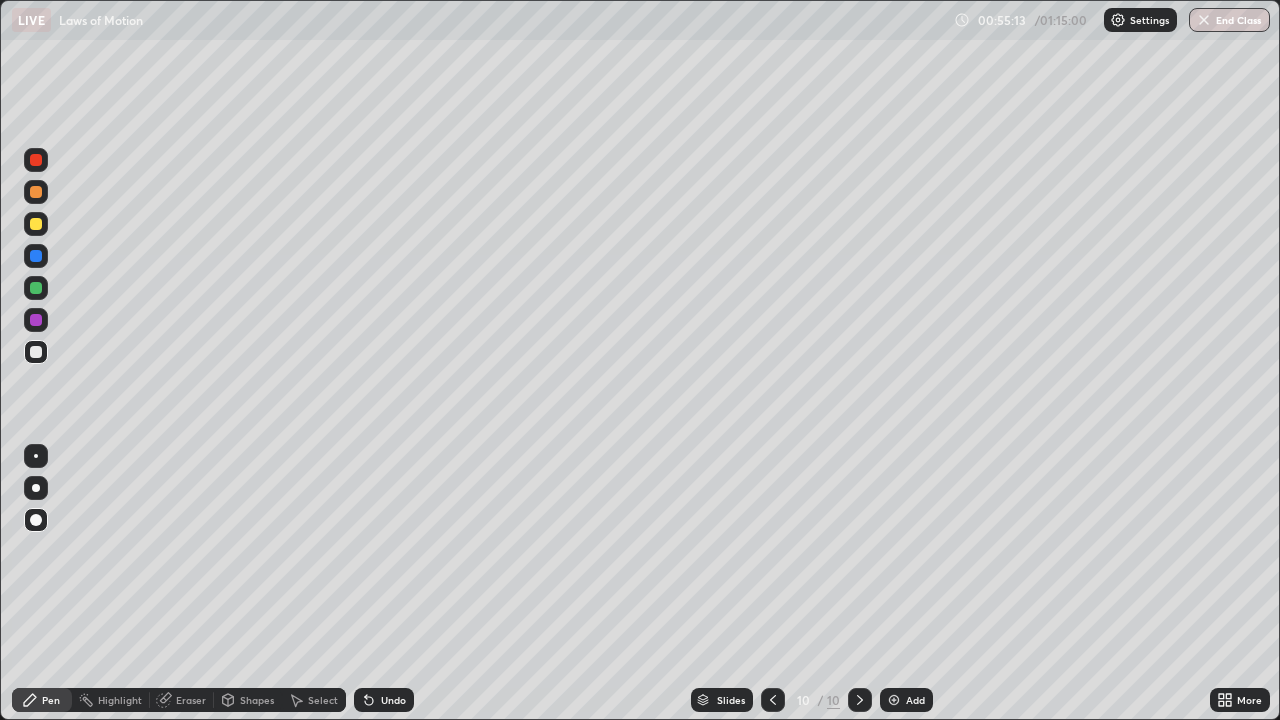 click on "Undo" at bounding box center [384, 700] 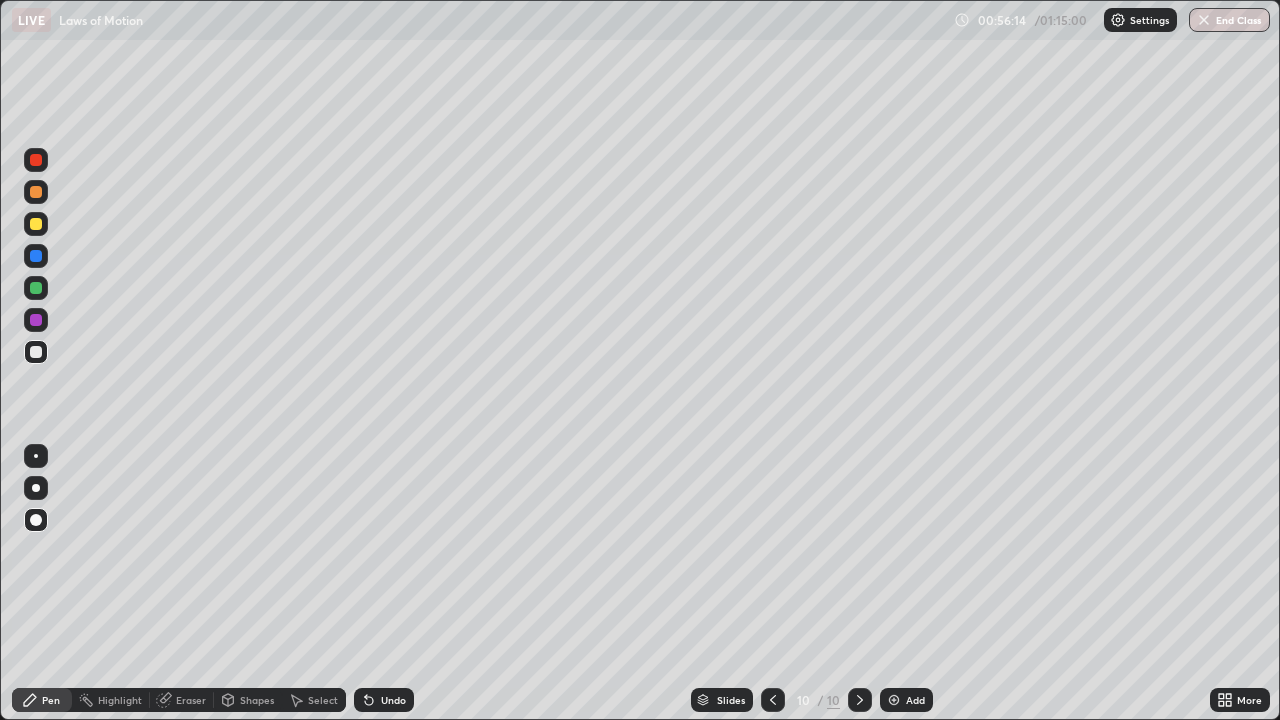 click on "Add" at bounding box center (906, 700) 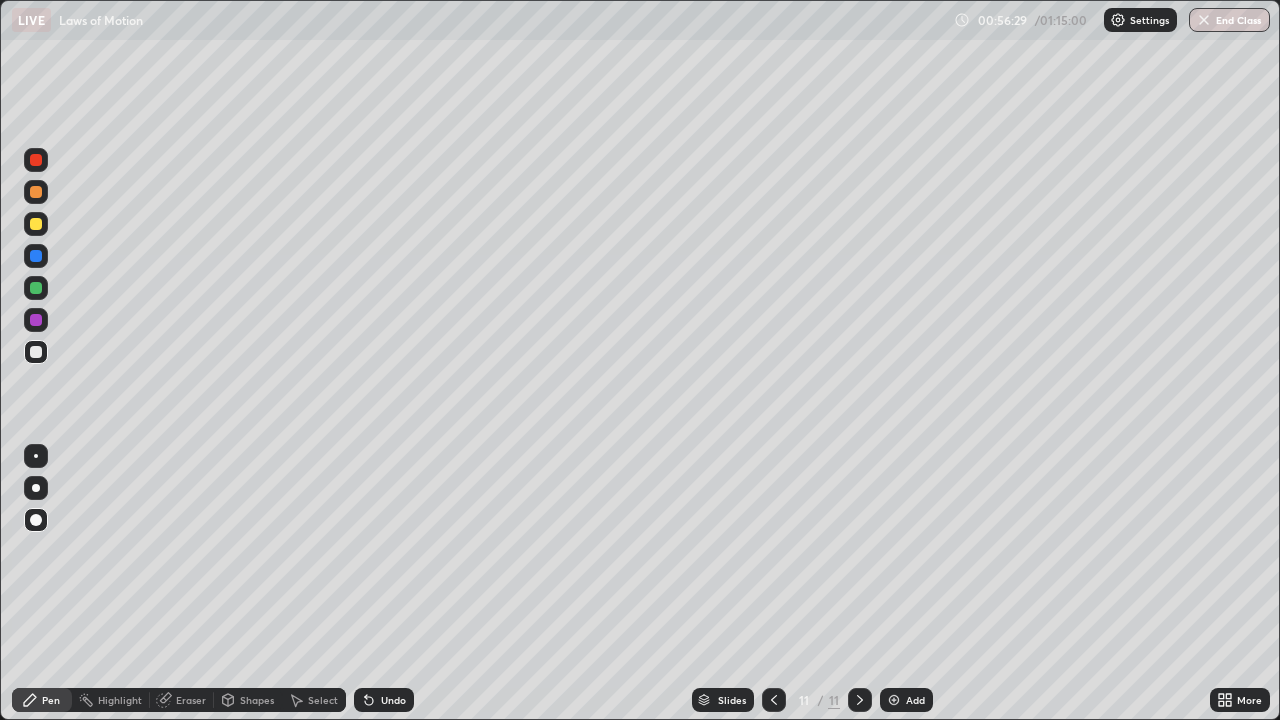 click 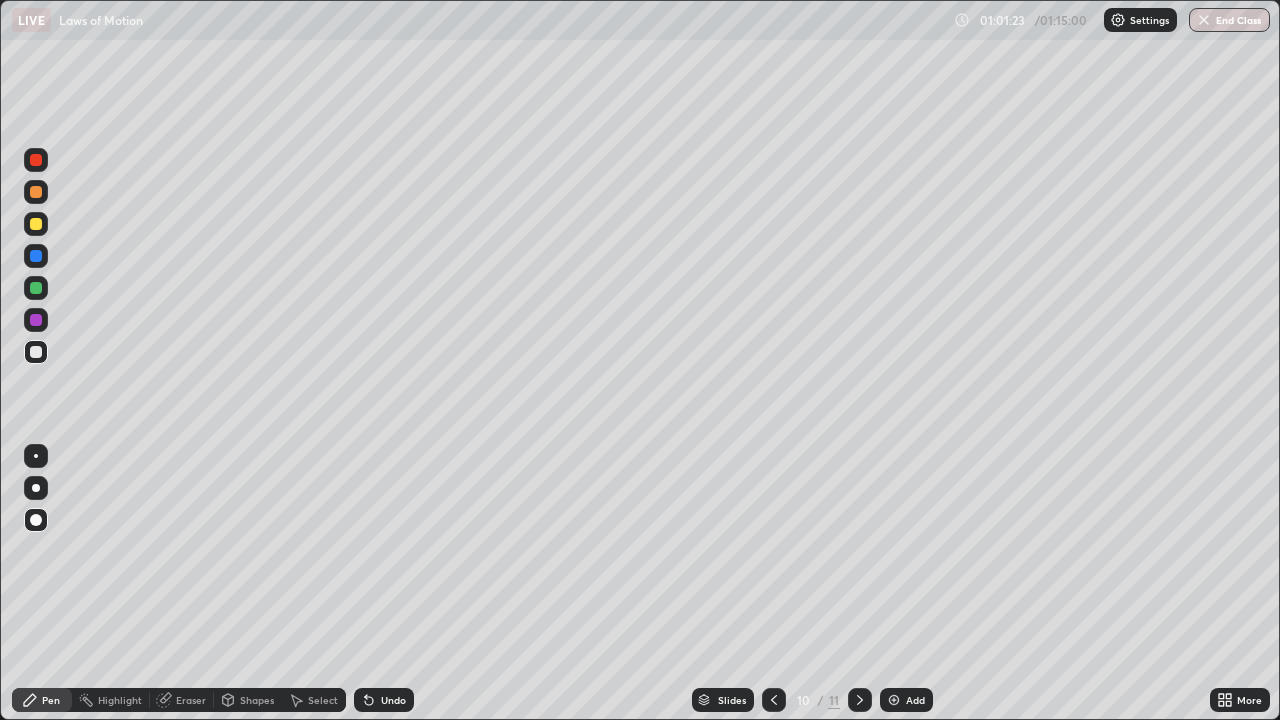 click 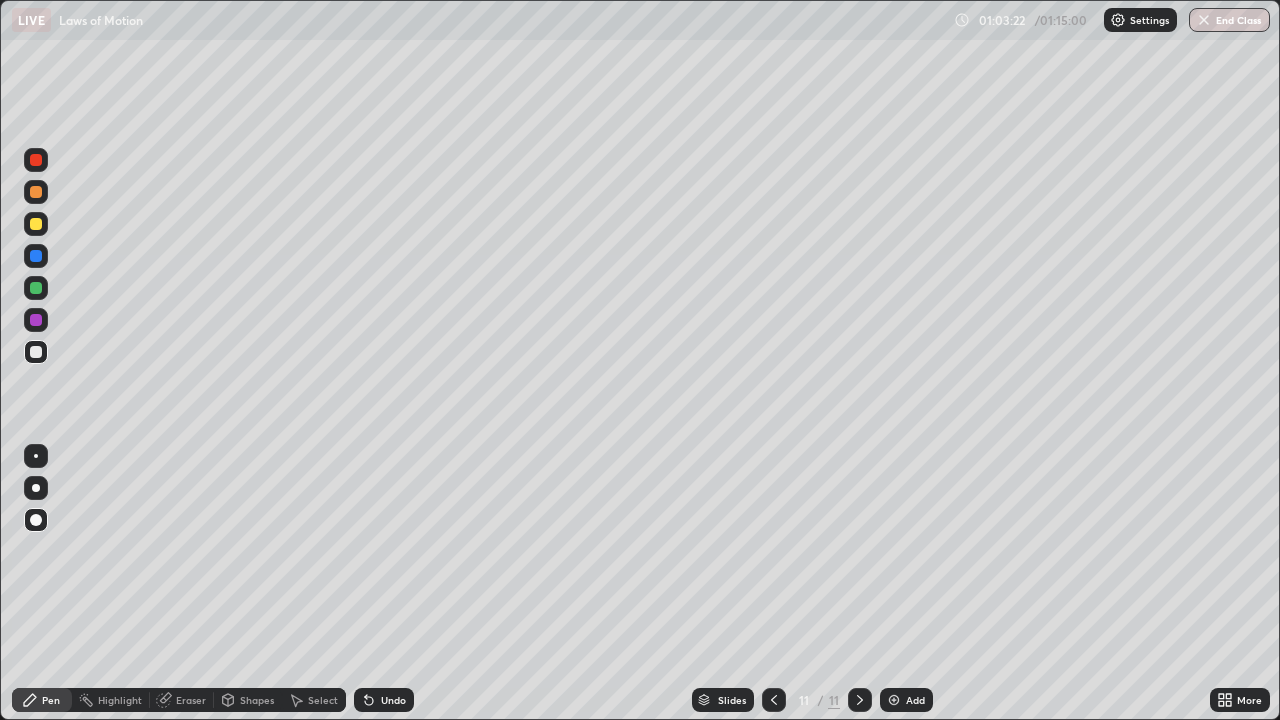 click at bounding box center (36, 224) 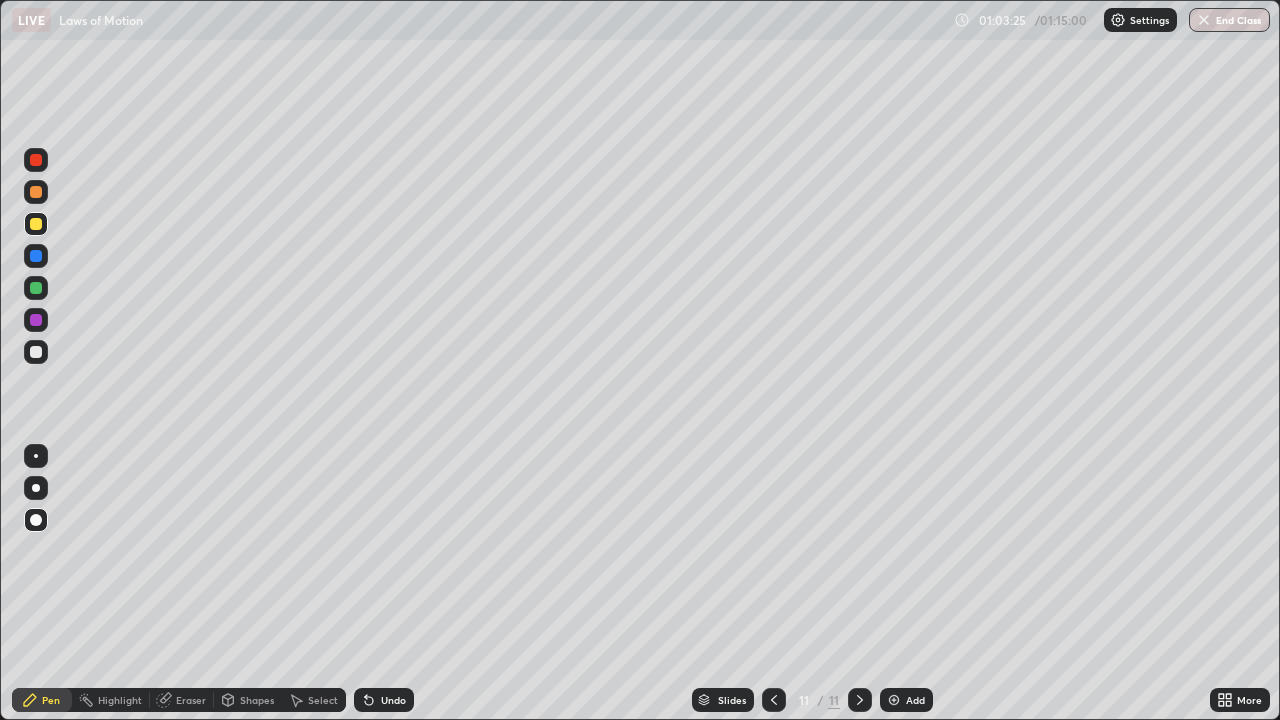 click at bounding box center [36, 160] 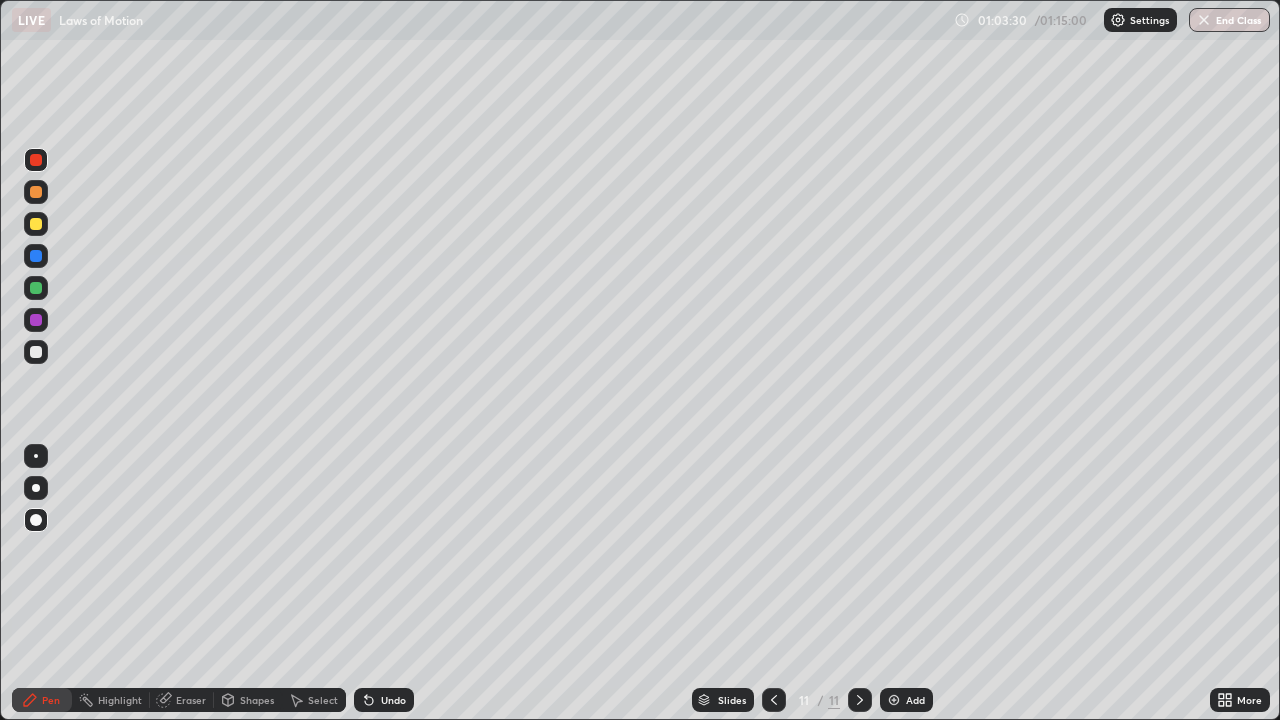 click at bounding box center (36, 352) 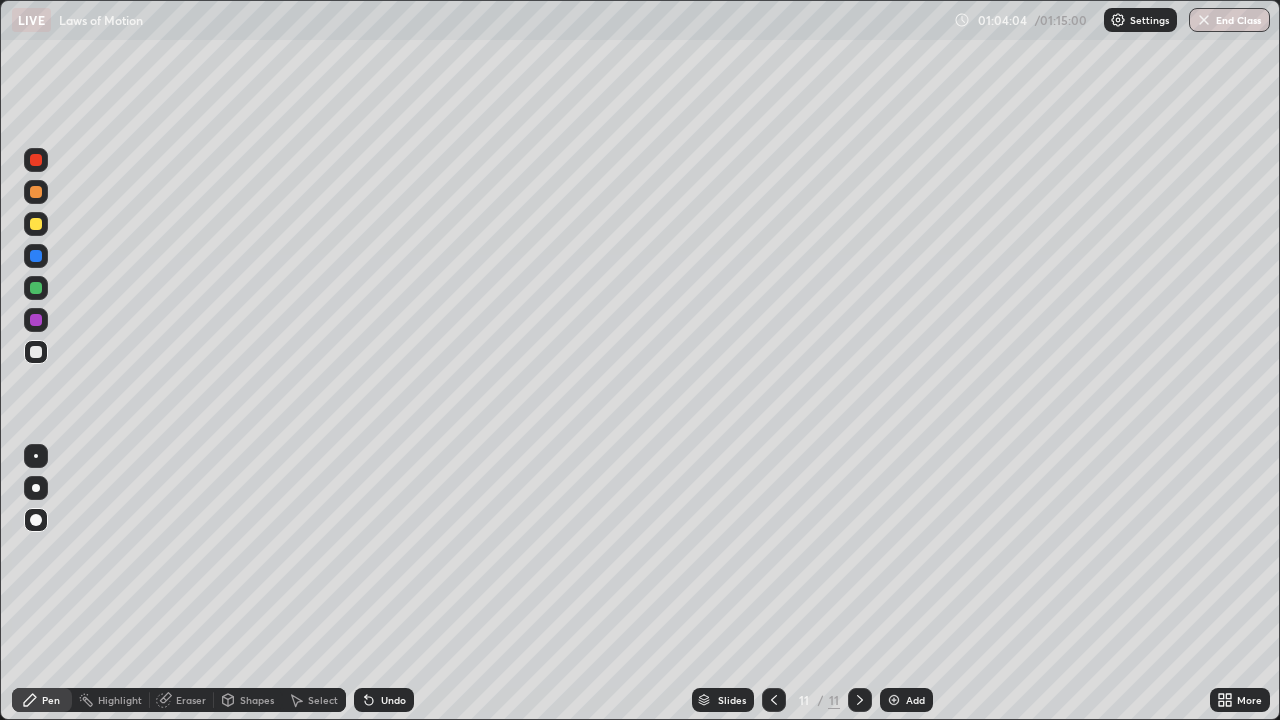 click at bounding box center [36, 320] 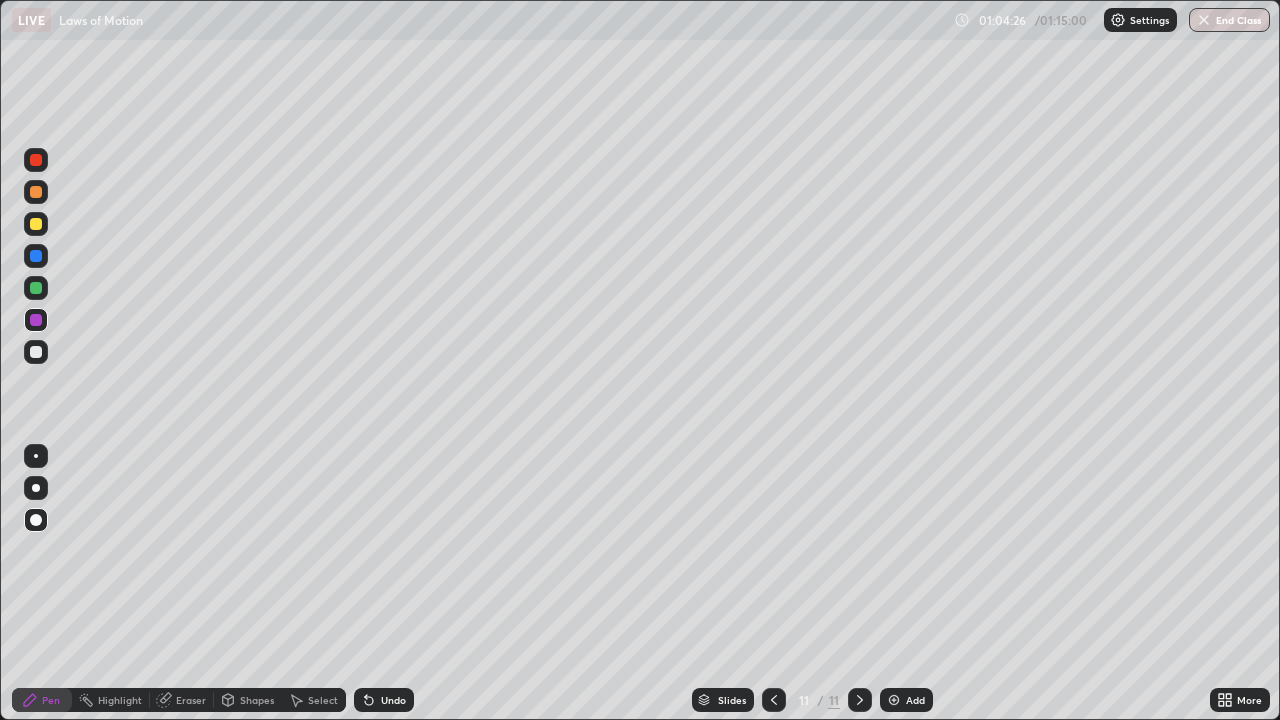 click at bounding box center (36, 256) 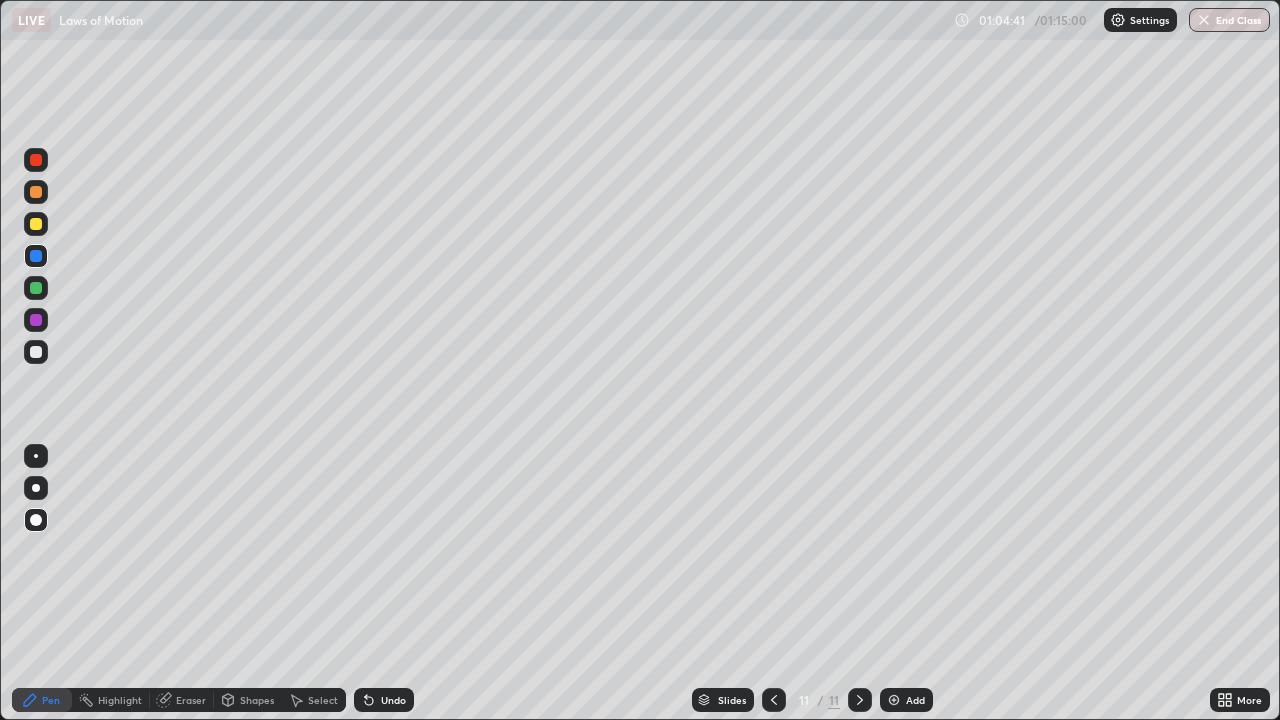 click at bounding box center (36, 288) 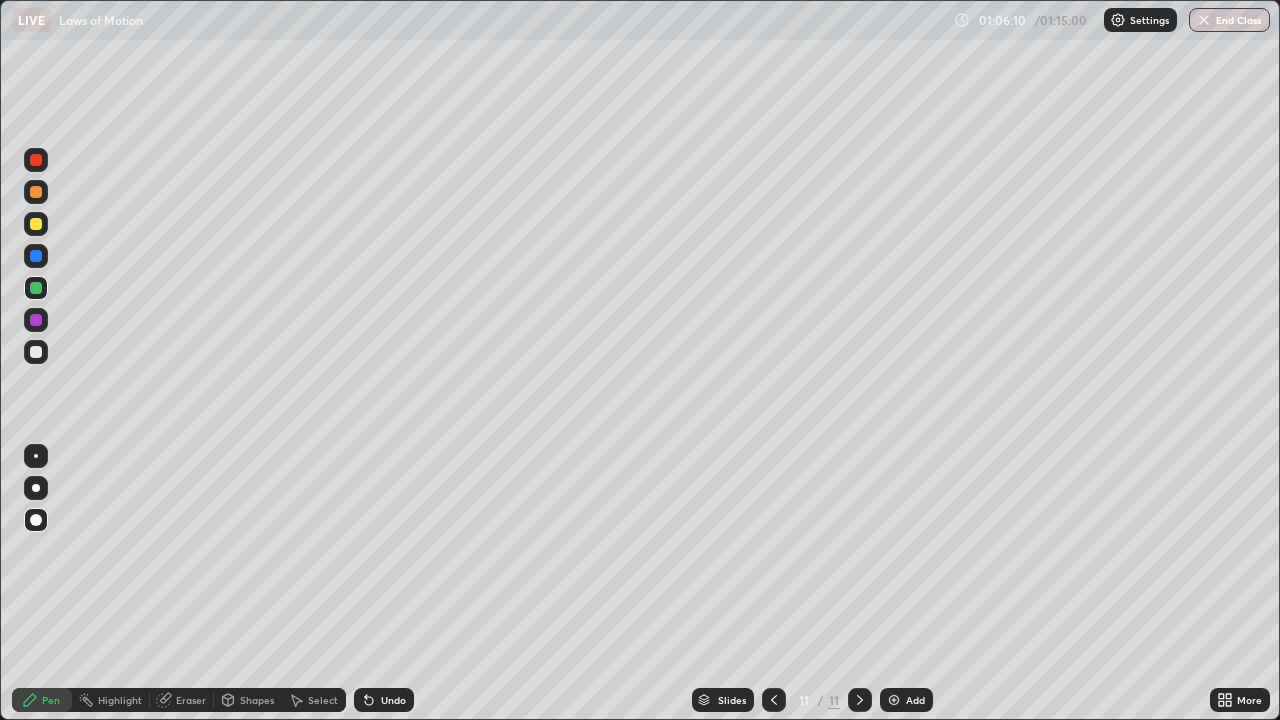 click at bounding box center [36, 352] 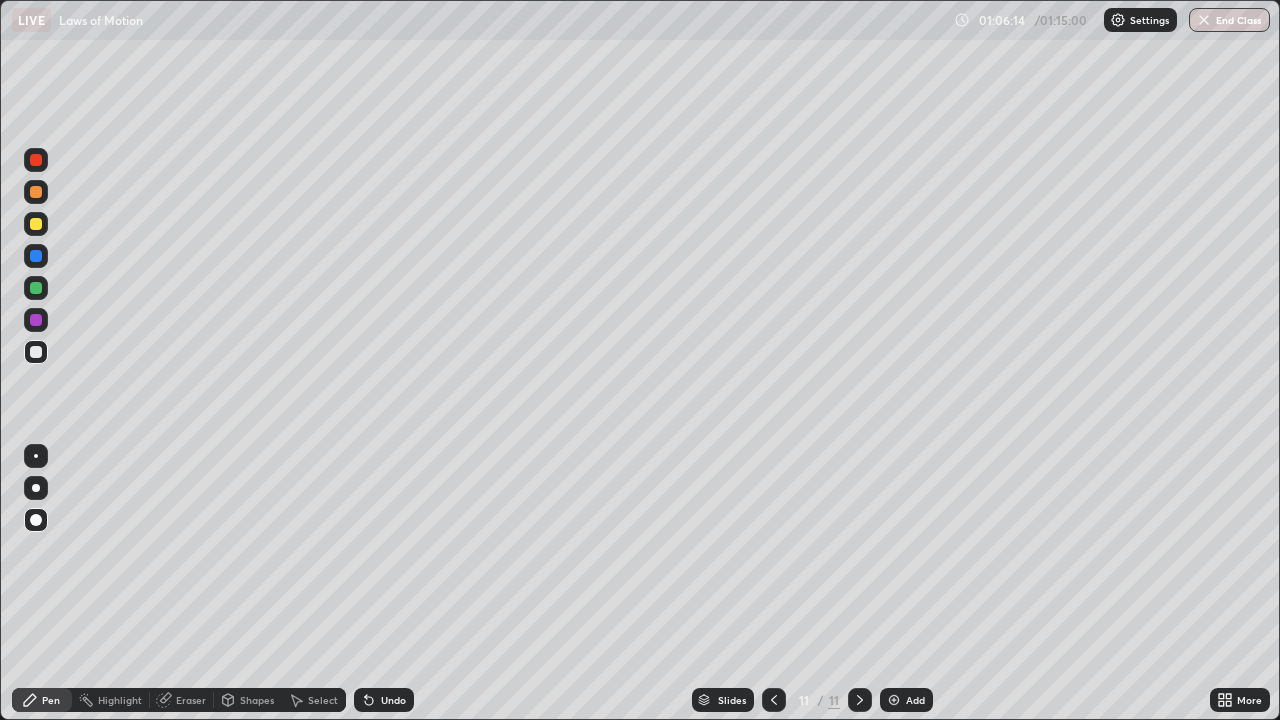 click at bounding box center [36, 224] 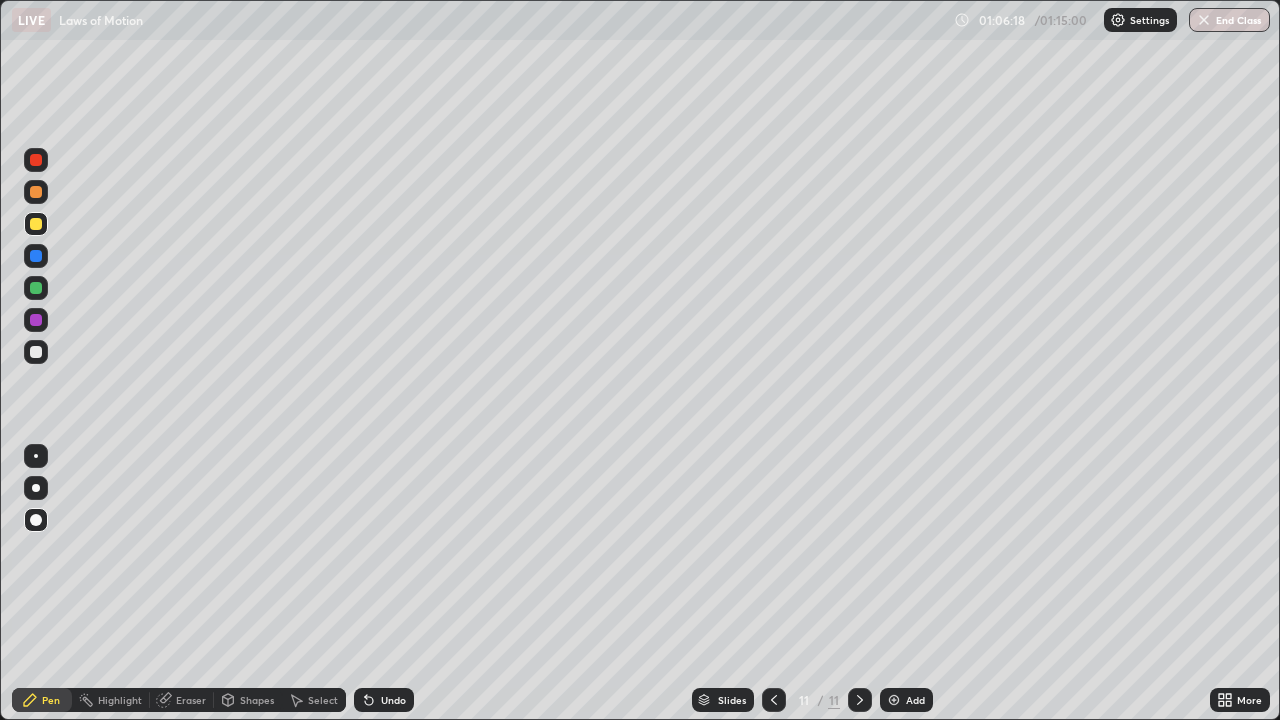 click at bounding box center (36, 288) 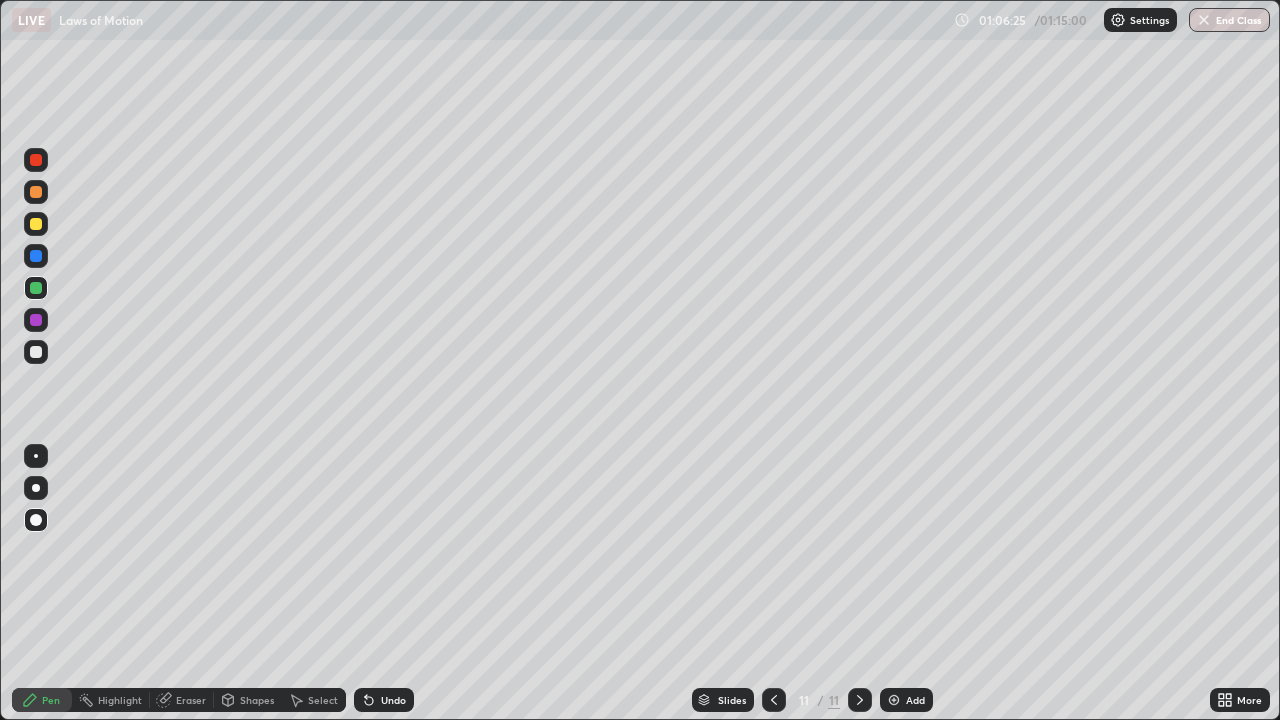 click at bounding box center (36, 352) 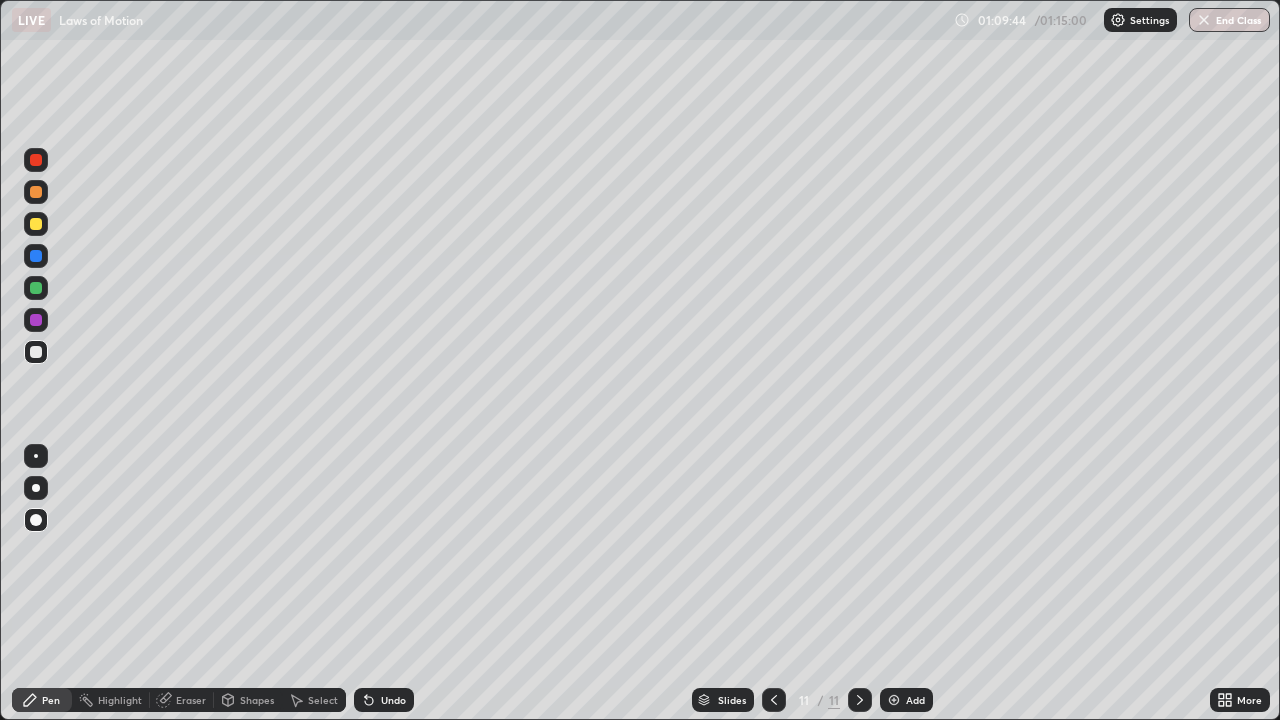 click on "End Class" at bounding box center [1229, 20] 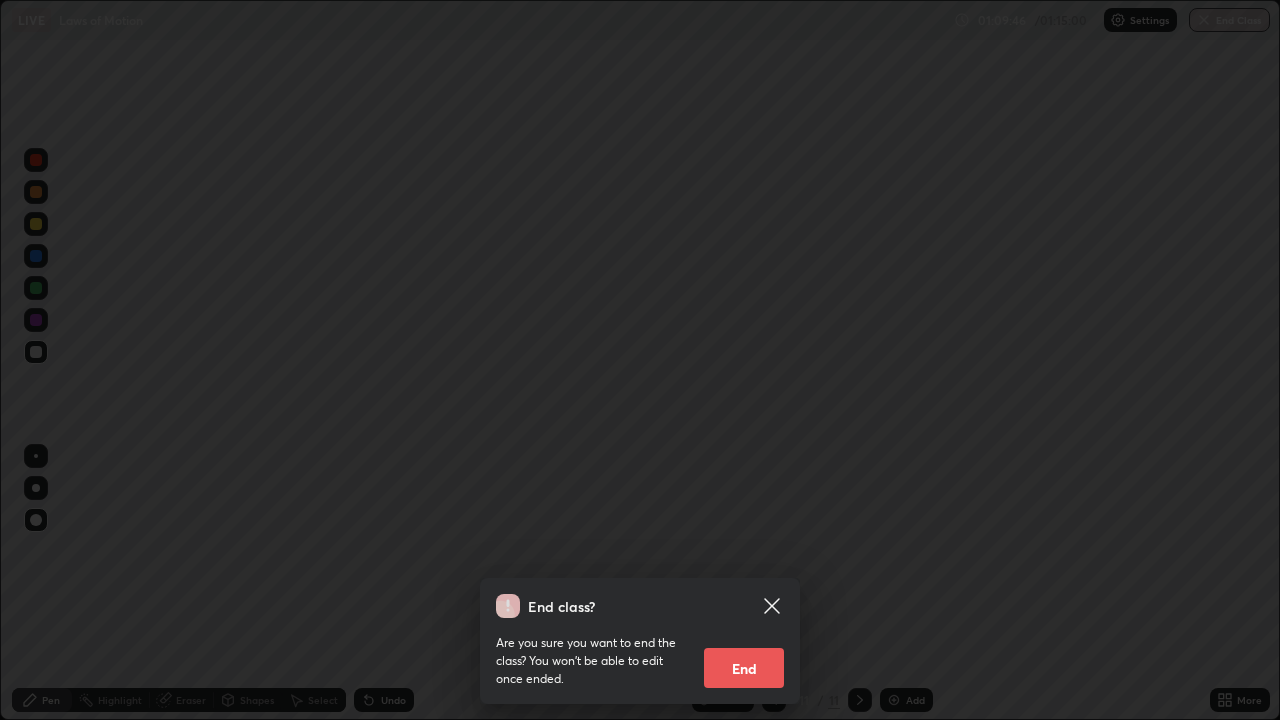 click on "End" at bounding box center (744, 668) 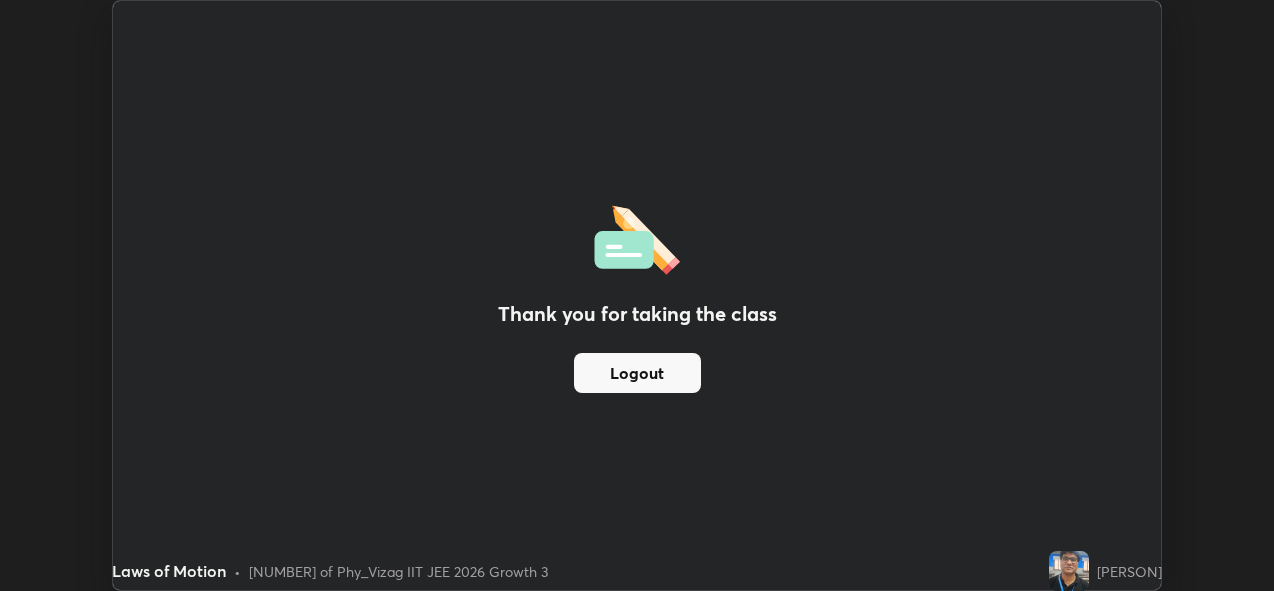 scroll, scrollTop: 591, scrollLeft: 1274, axis: both 